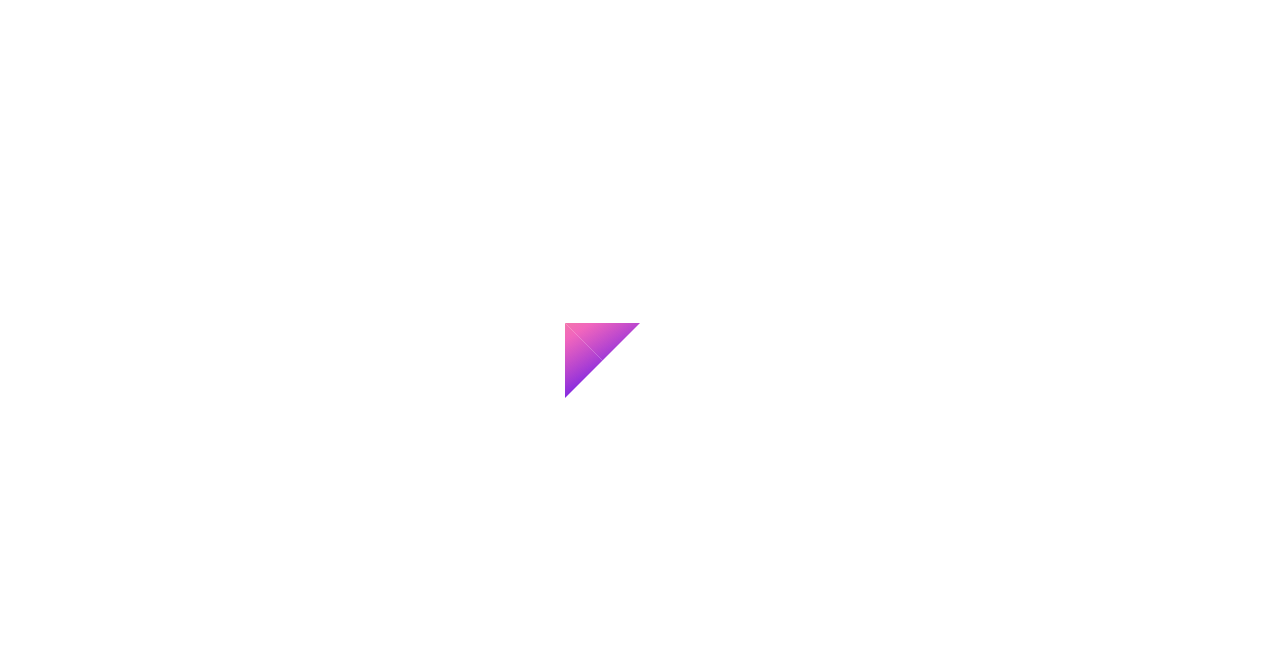 scroll, scrollTop: 0, scrollLeft: 0, axis: both 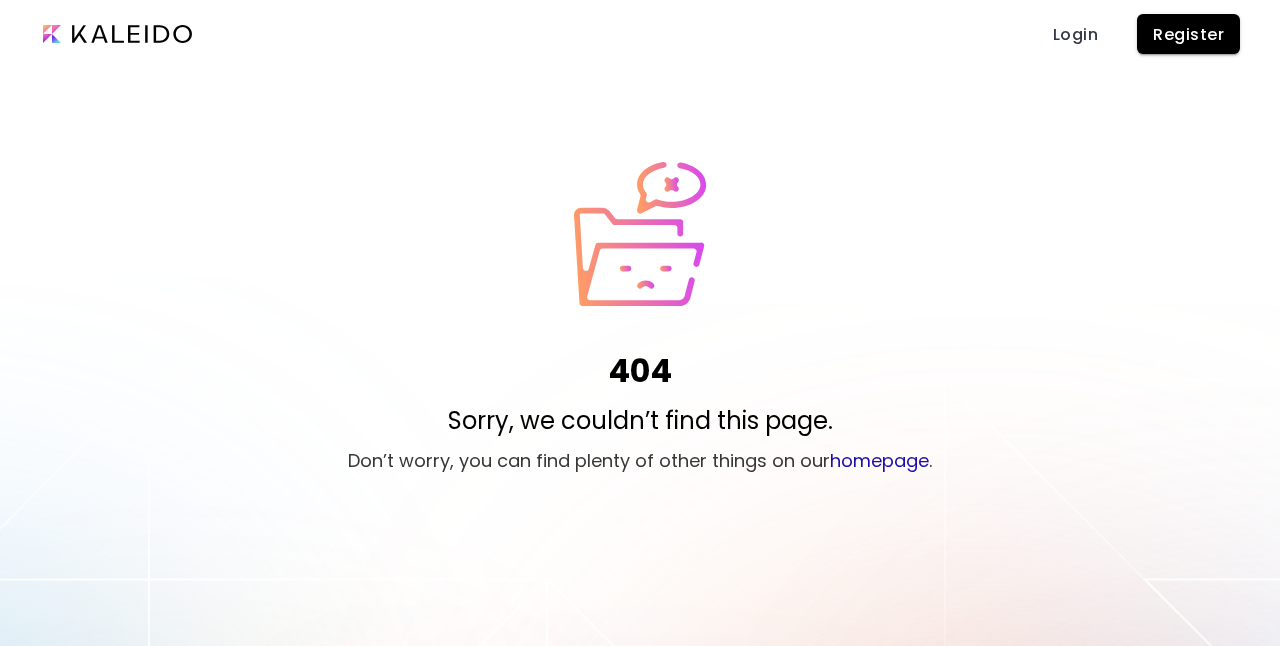 click on "Register" at bounding box center (1188, 34) 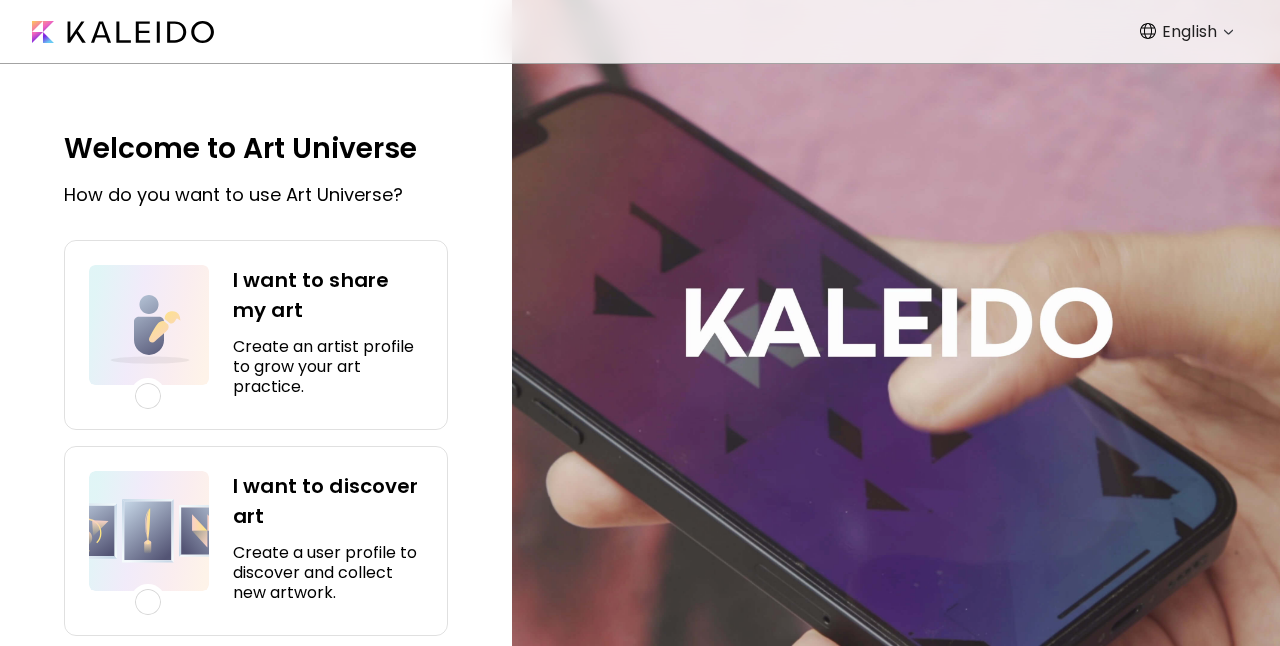 click on "Create an artist profile to grow your art practice." at bounding box center (328, 367) 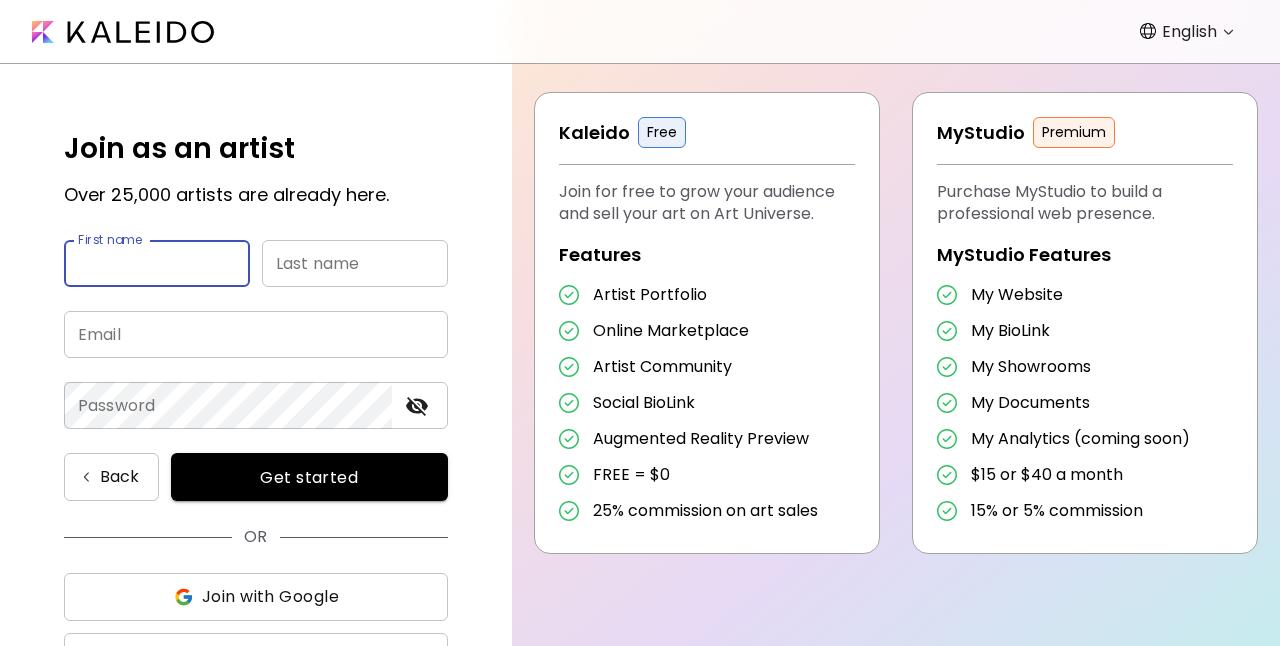 click at bounding box center (157, 263) 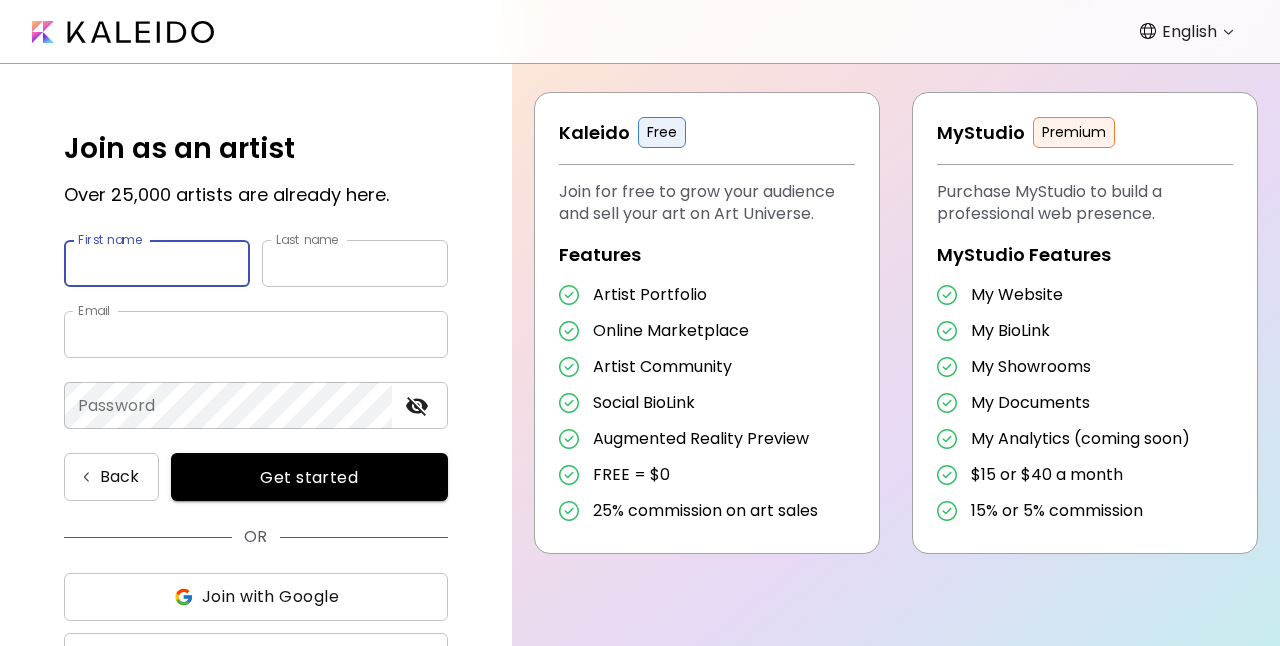 type on "********" 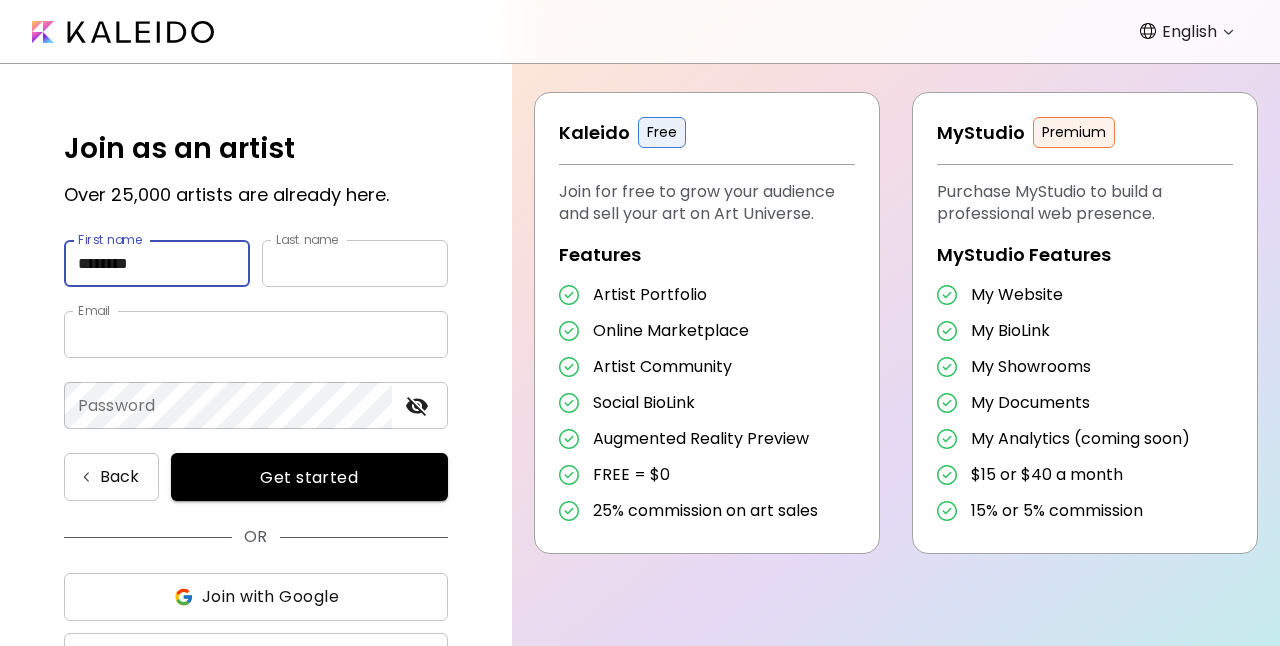type on "****" 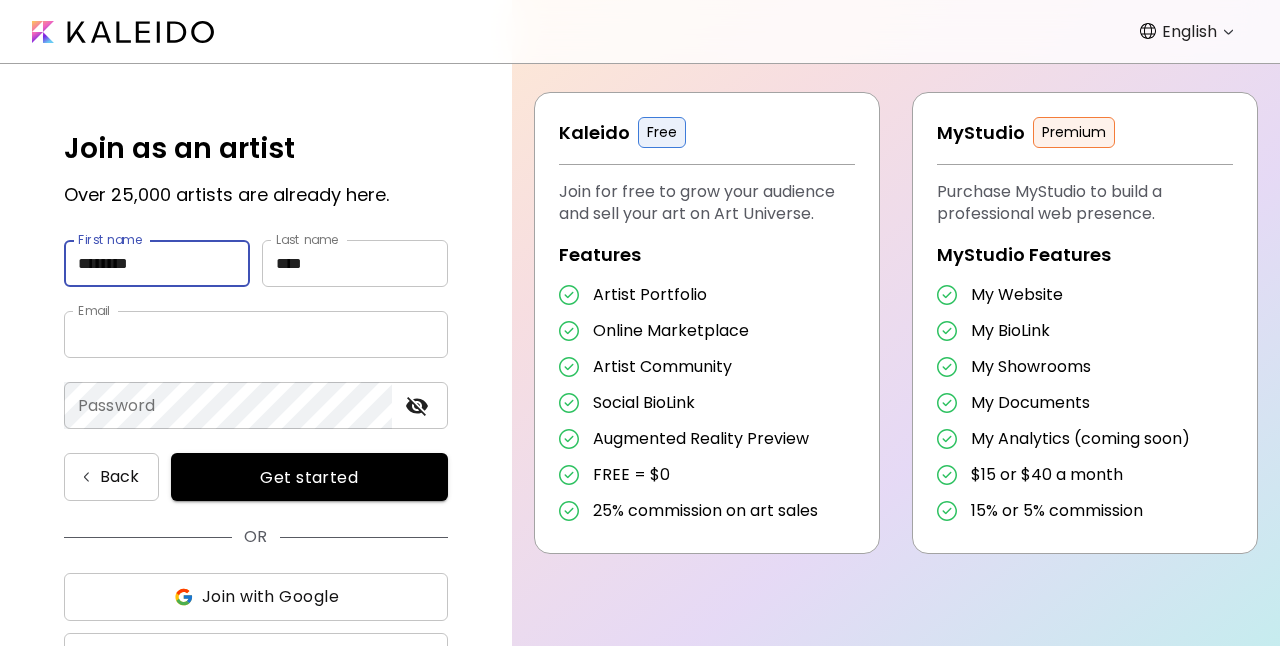 type on "**********" 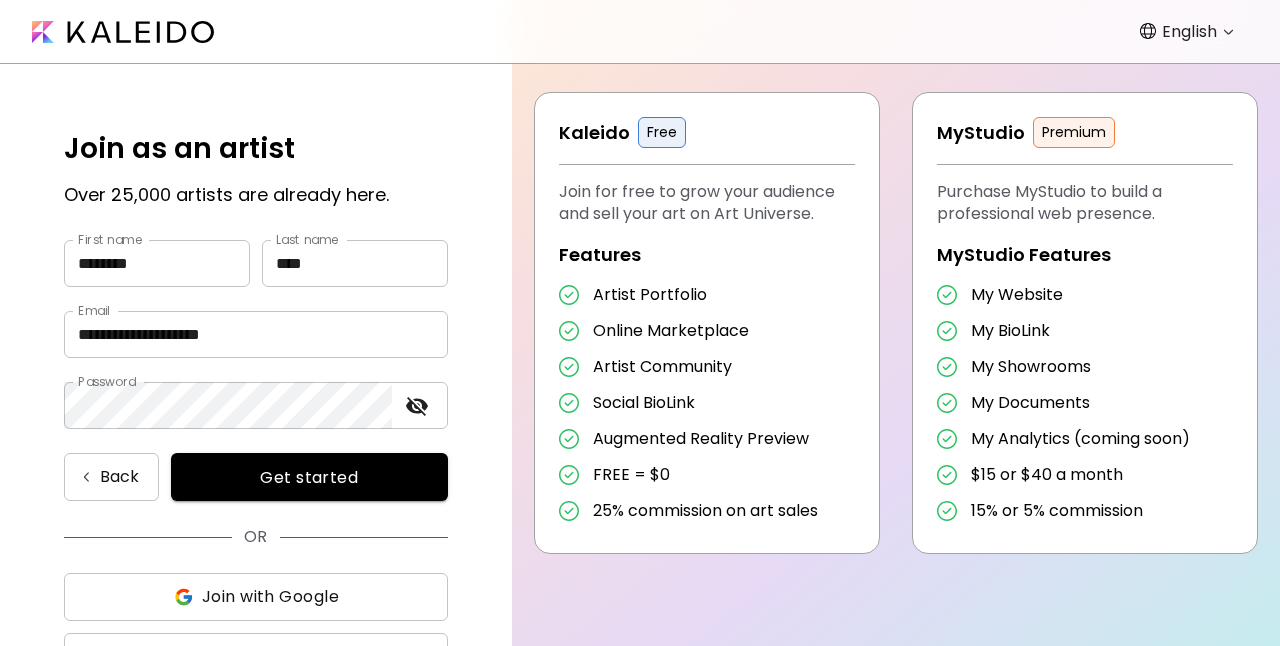 click on "Get started" at bounding box center (309, 477) 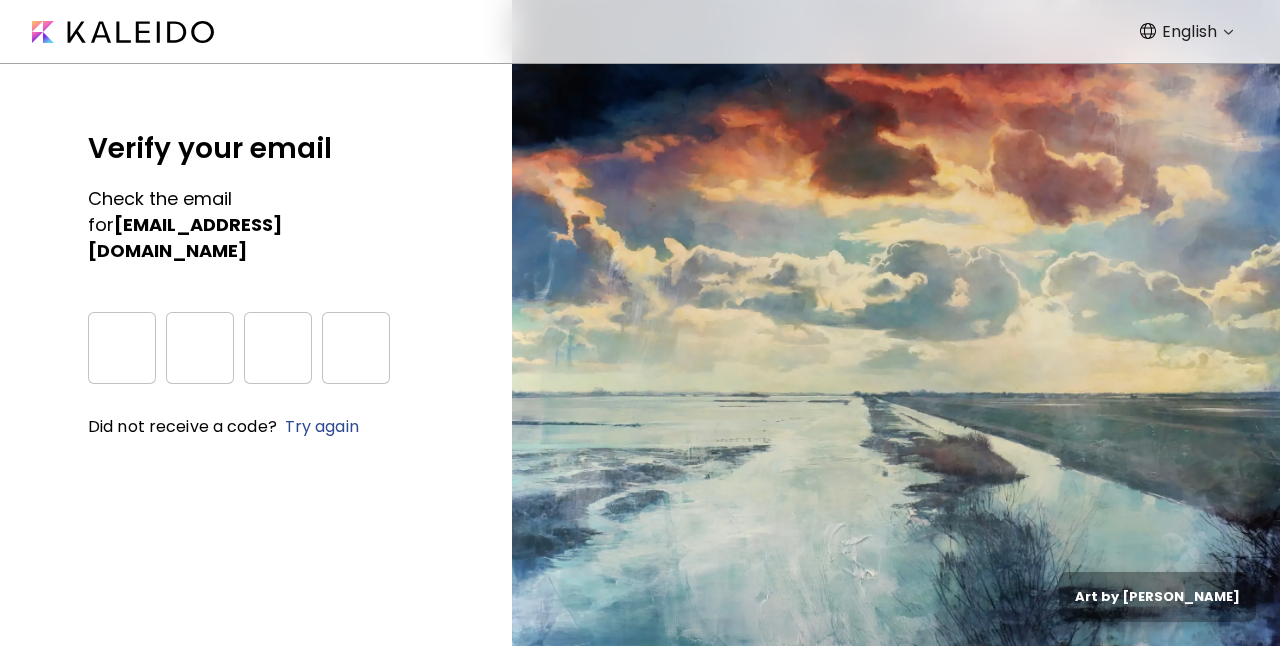 type on "*" 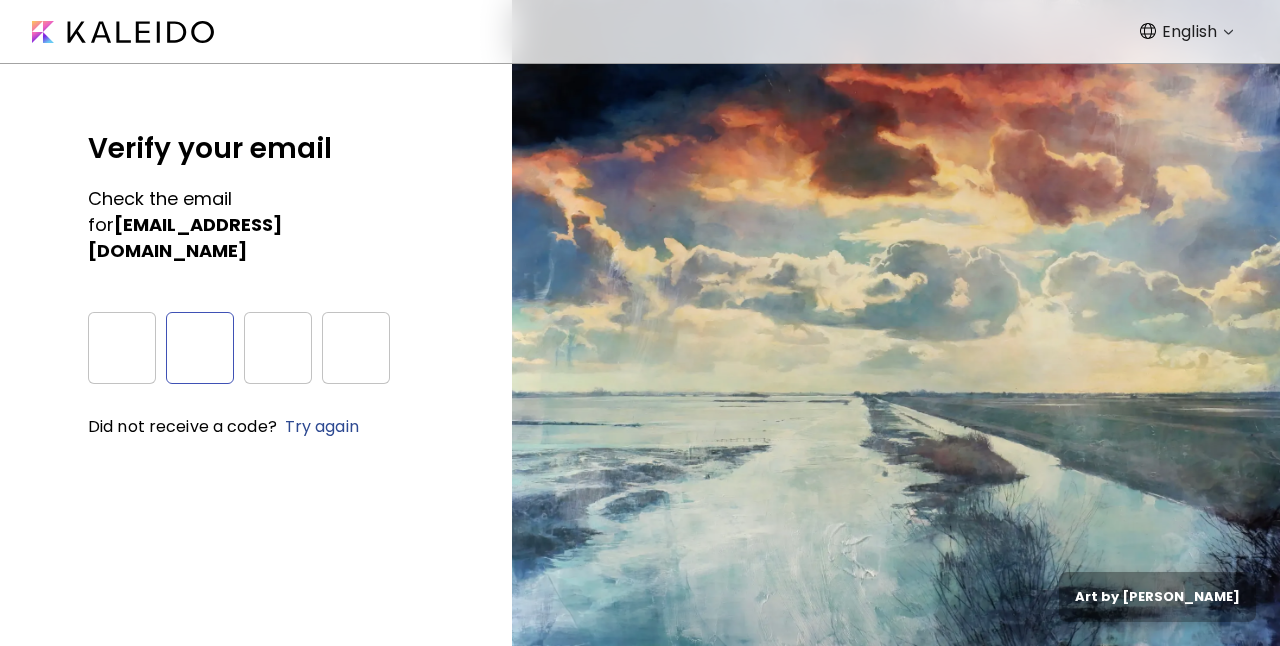 type on "*" 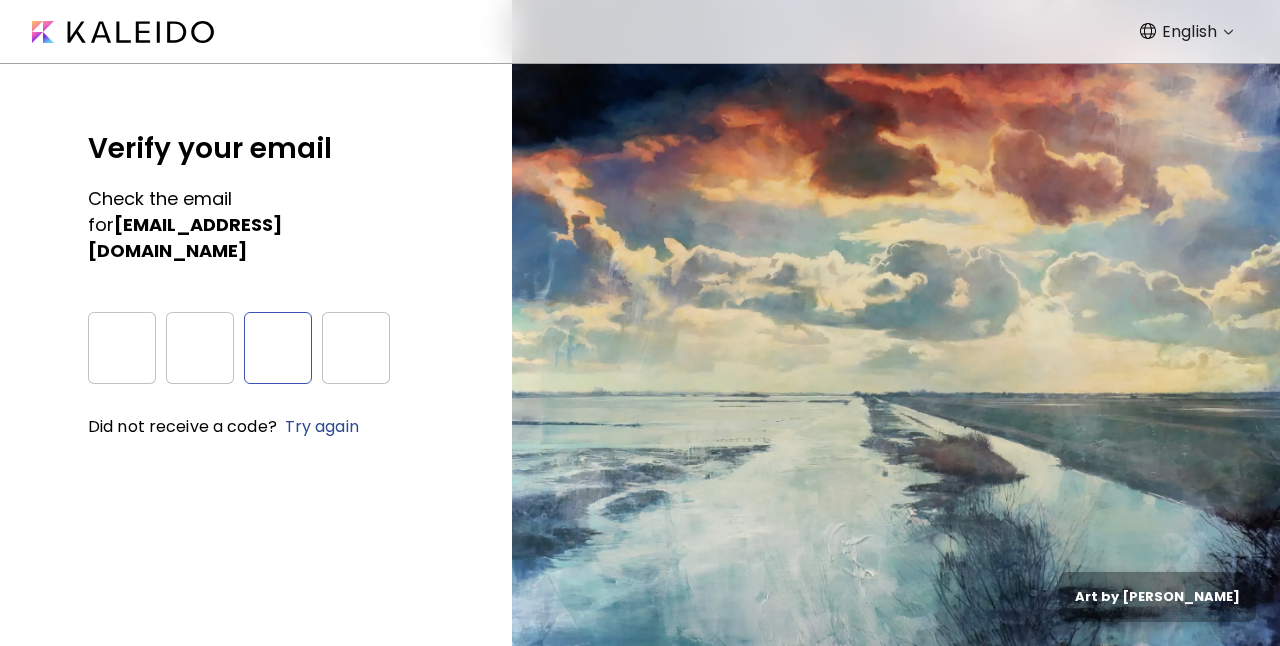 type on "*" 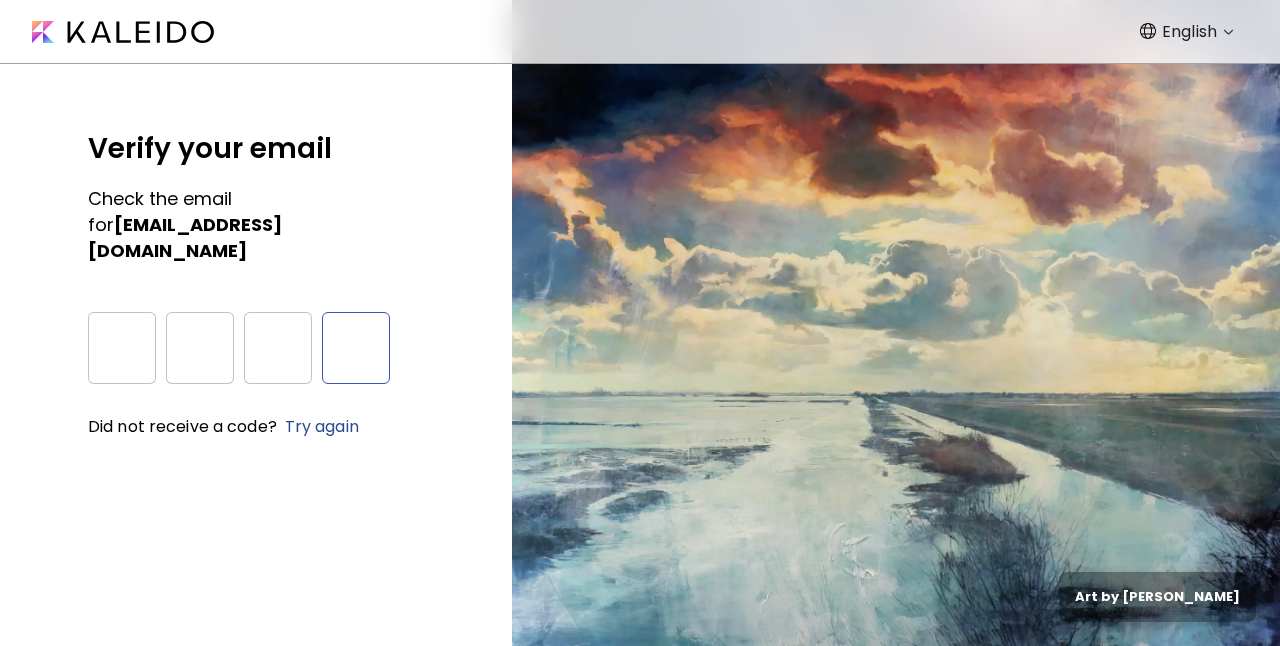 type on "*" 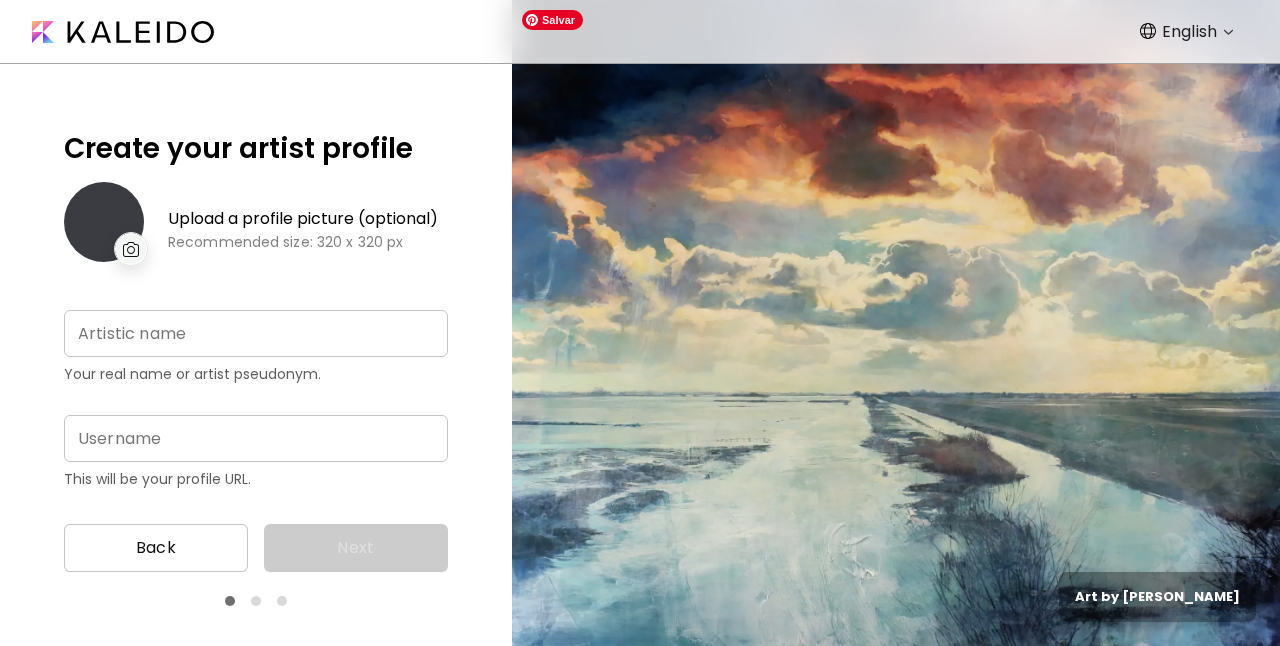 type on "**********" 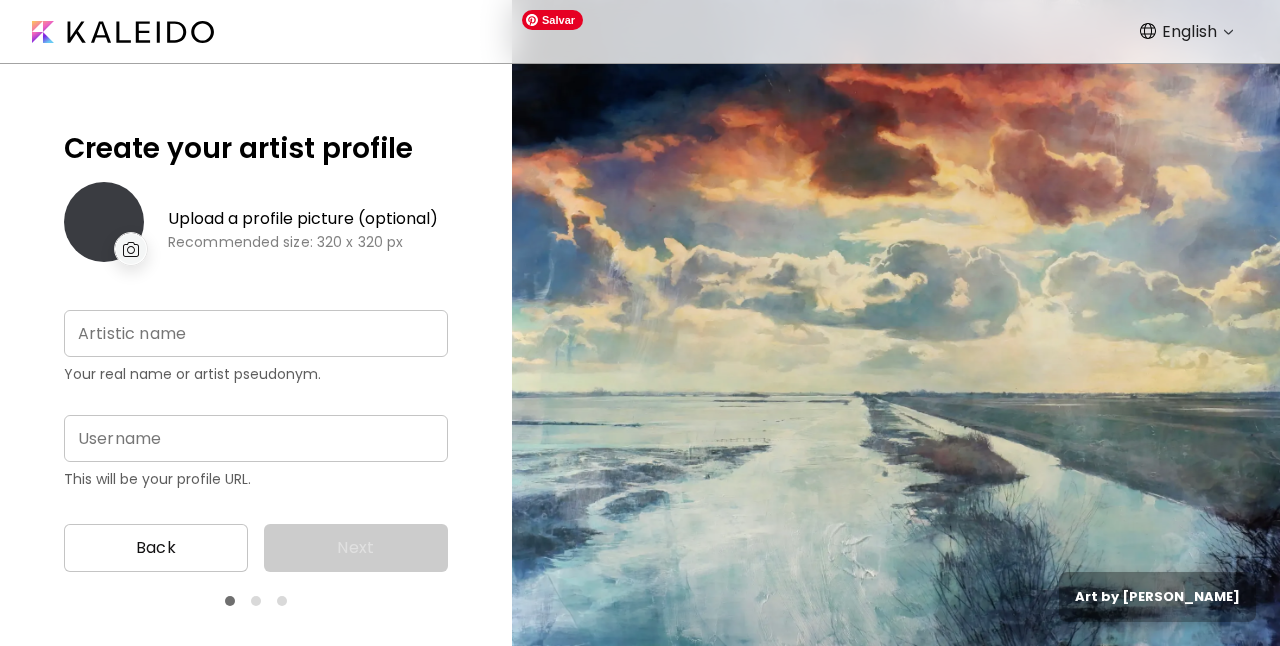 type on "**********" 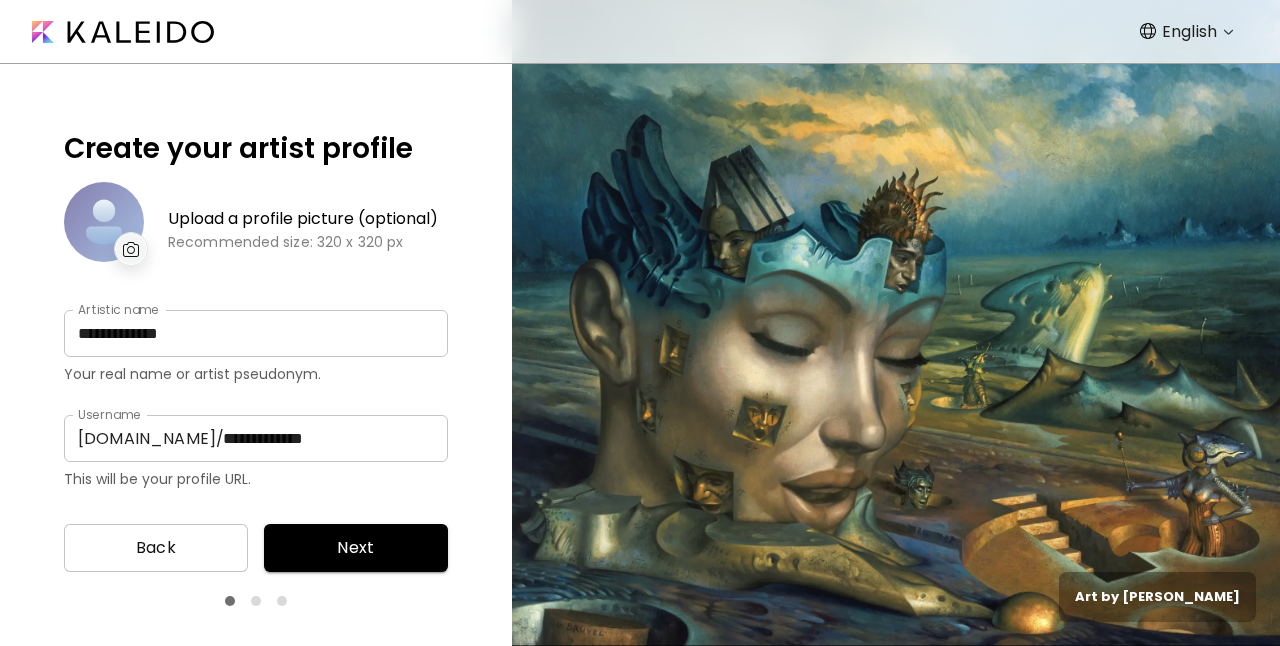 click at bounding box center [1229, 32] 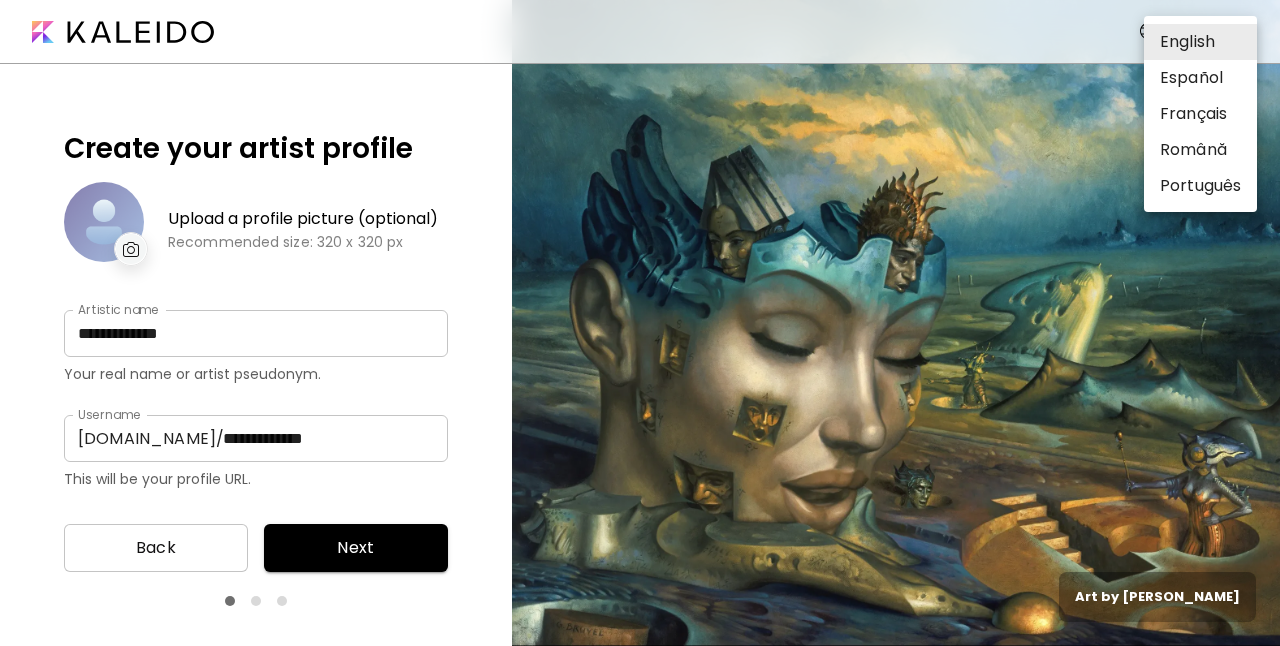 click on "**********" at bounding box center [640, 323] 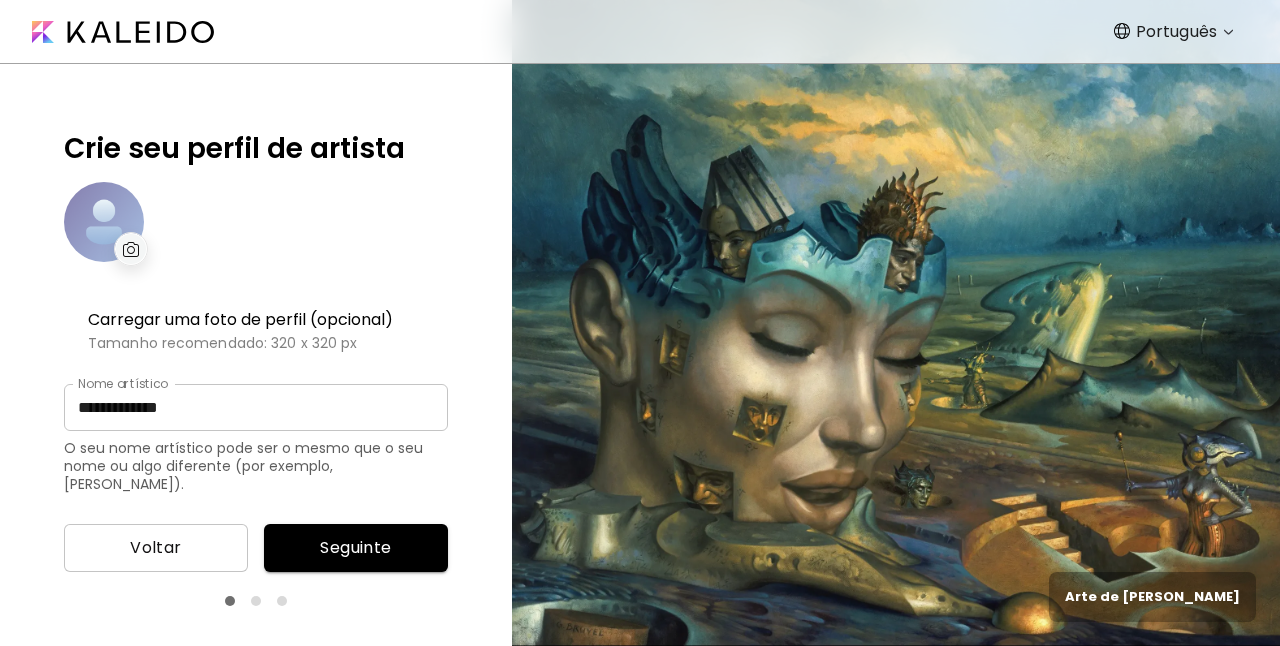 click on "**********" at bounding box center [256, 286] 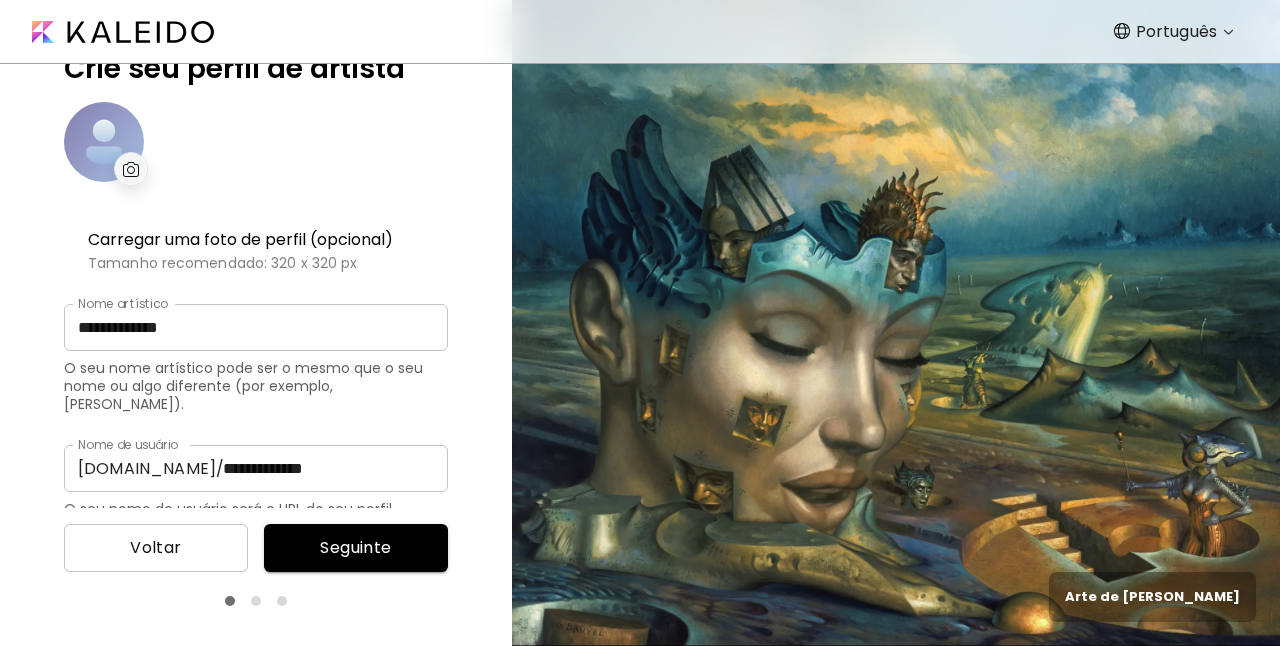 scroll, scrollTop: 86, scrollLeft: 0, axis: vertical 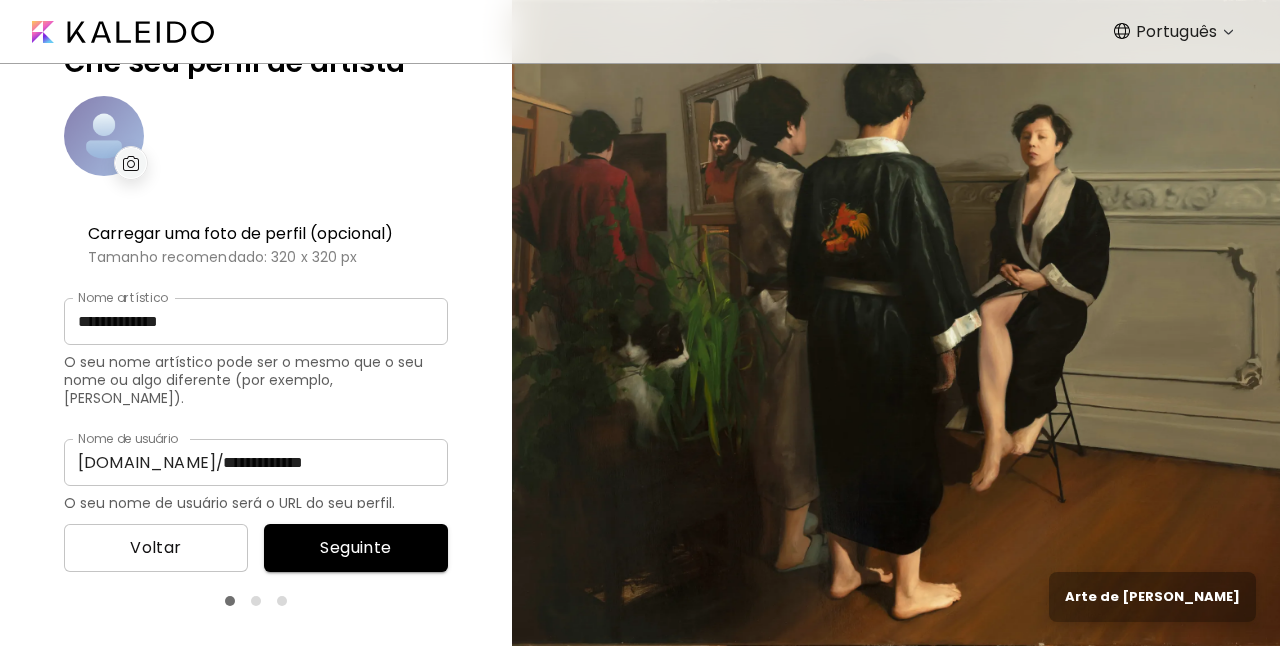 click at bounding box center (131, 163) 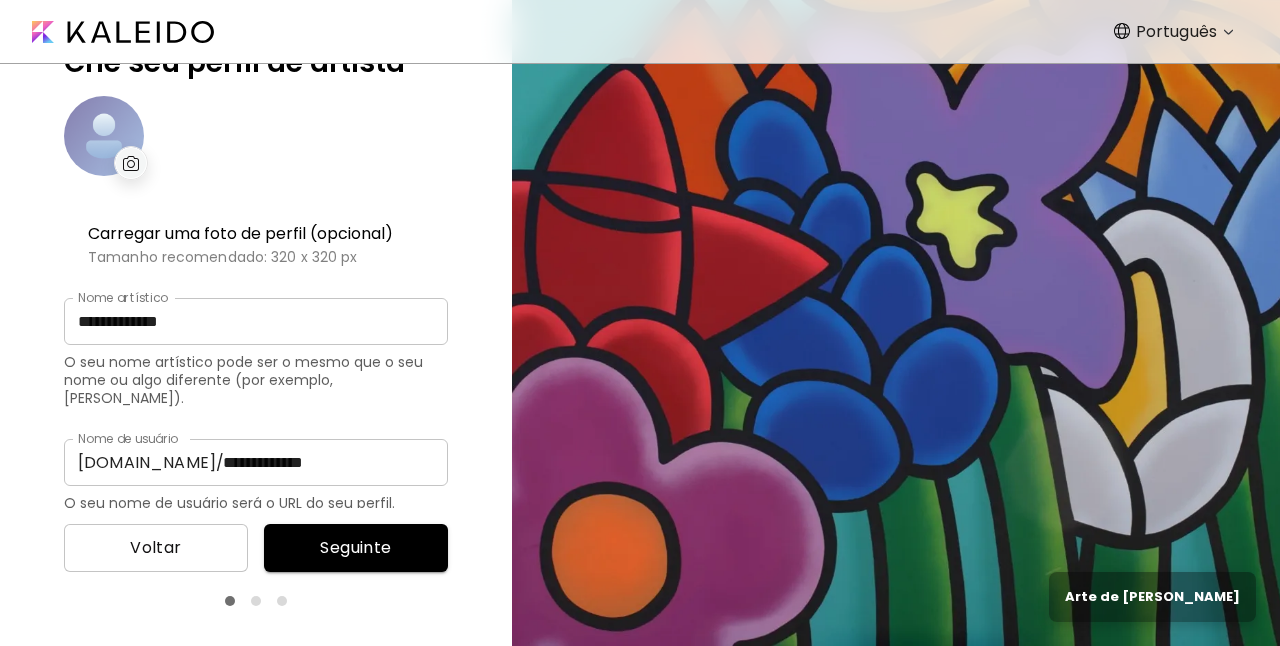 click on "**********" at bounding box center [256, 286] 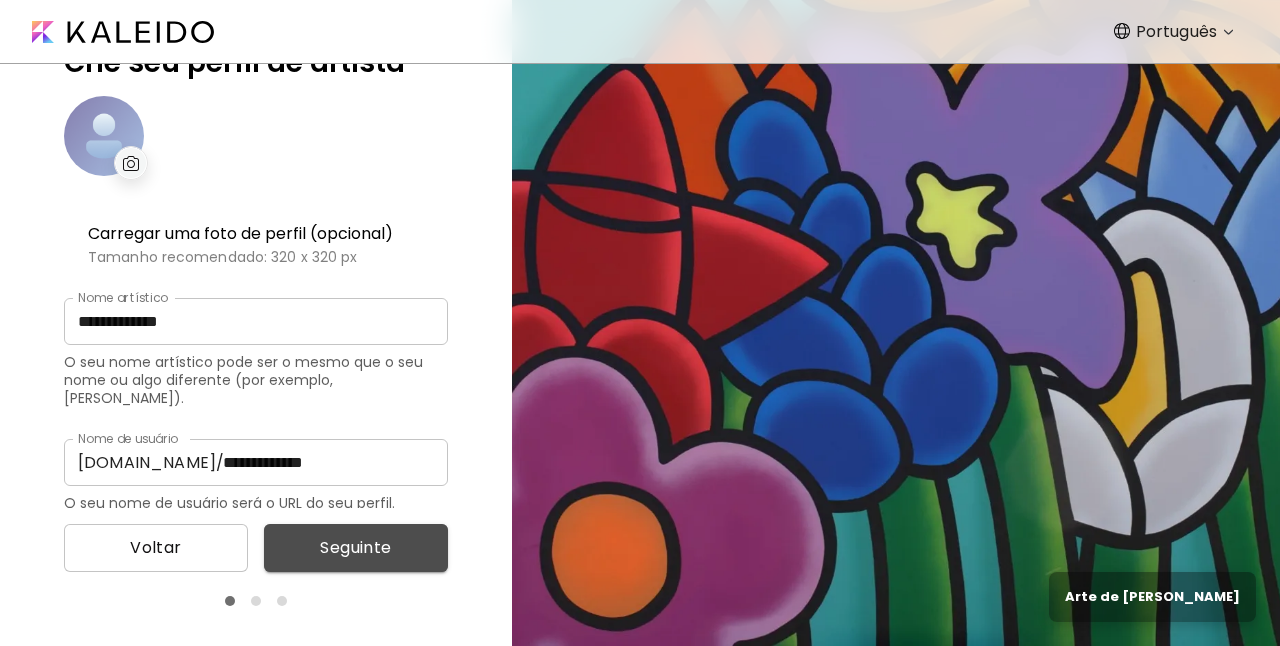 click on "Seguinte" at bounding box center (356, 548) 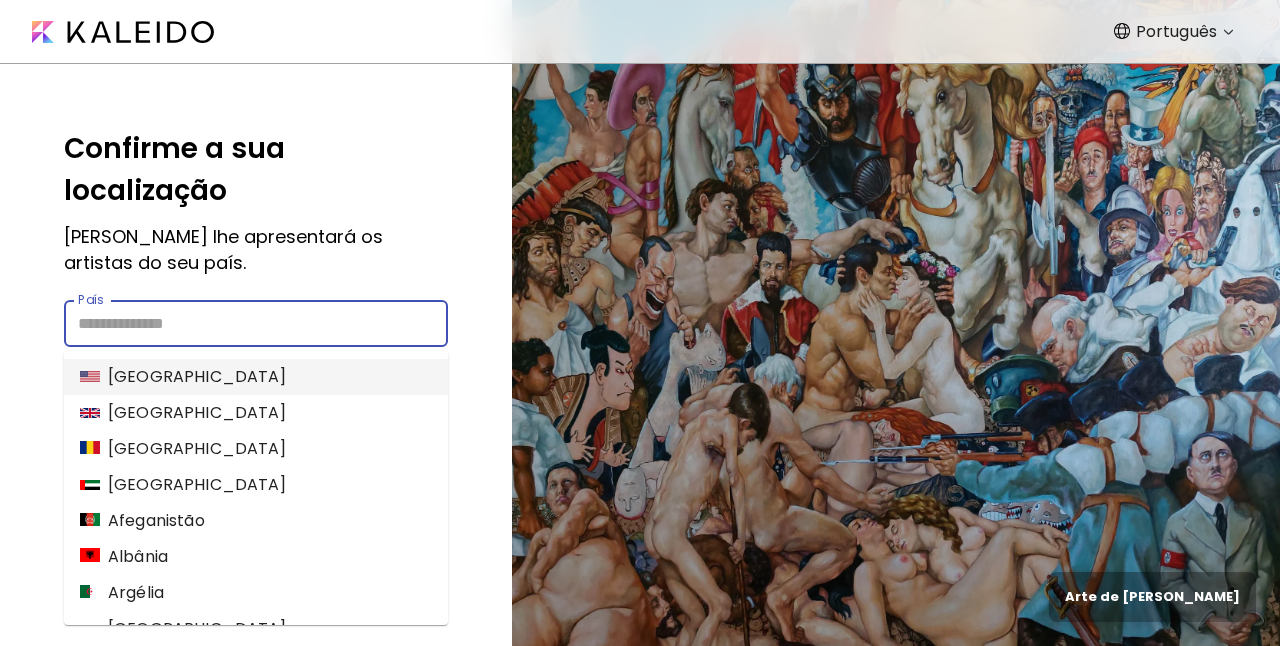 click on "País" at bounding box center [256, 323] 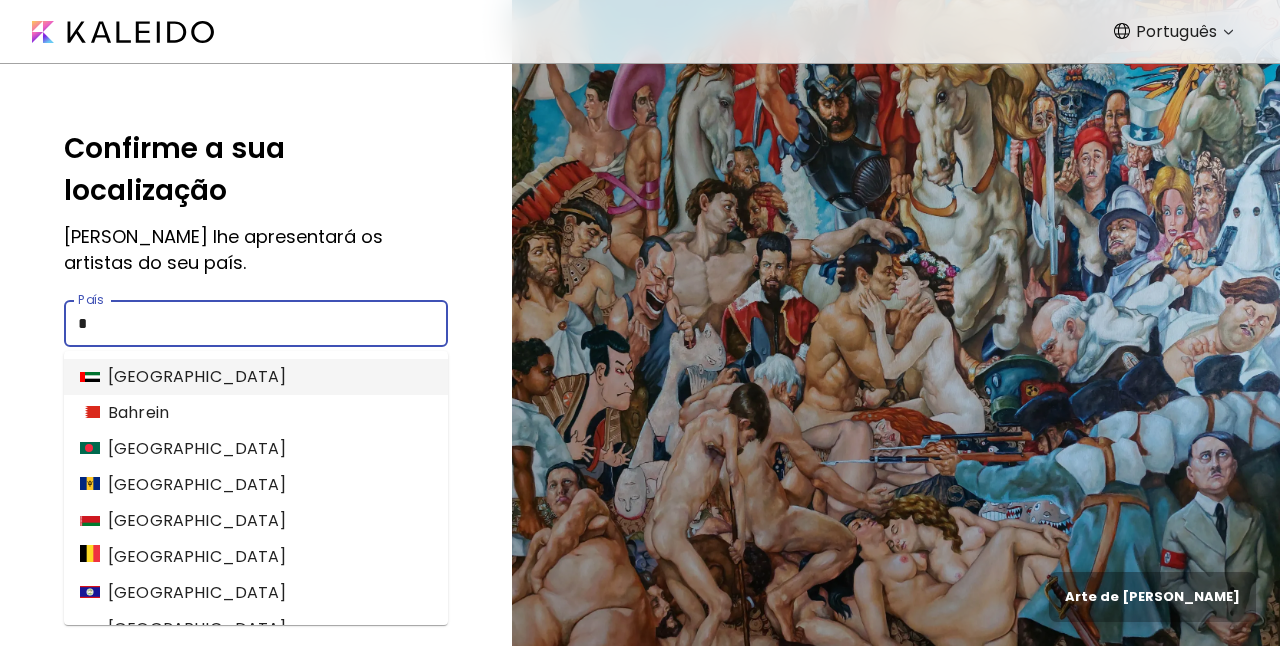 click on "*" at bounding box center [256, 323] 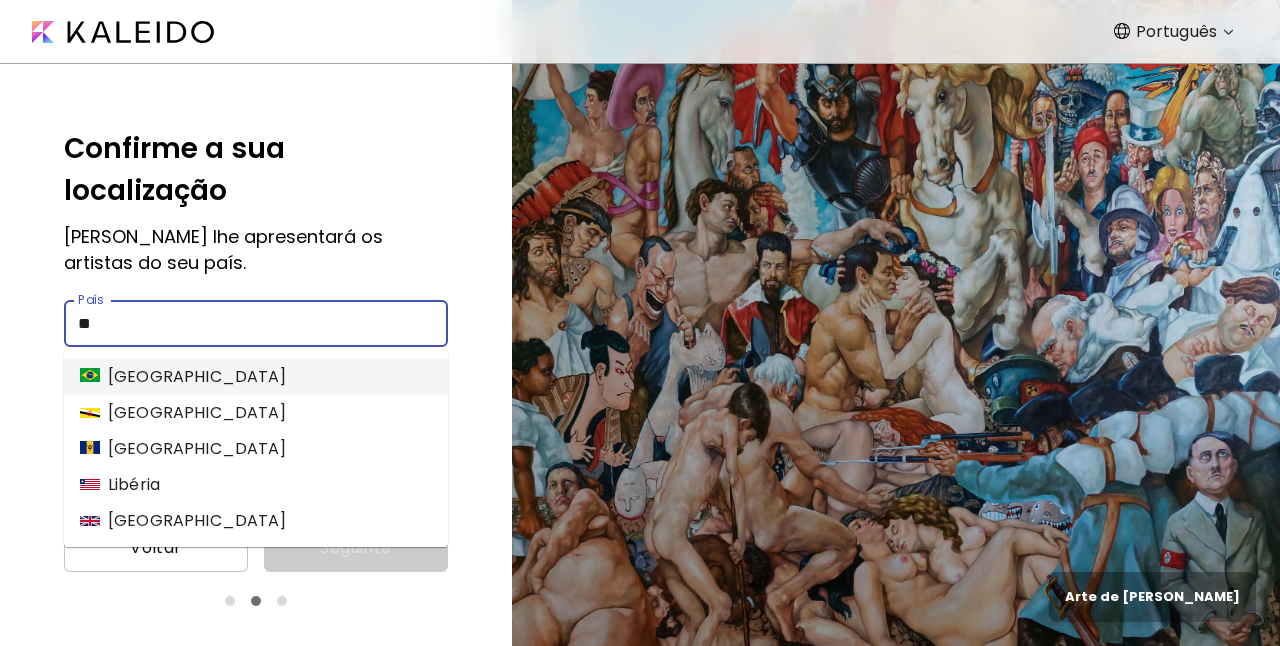 click on "[GEOGRAPHIC_DATA]" at bounding box center [256, 377] 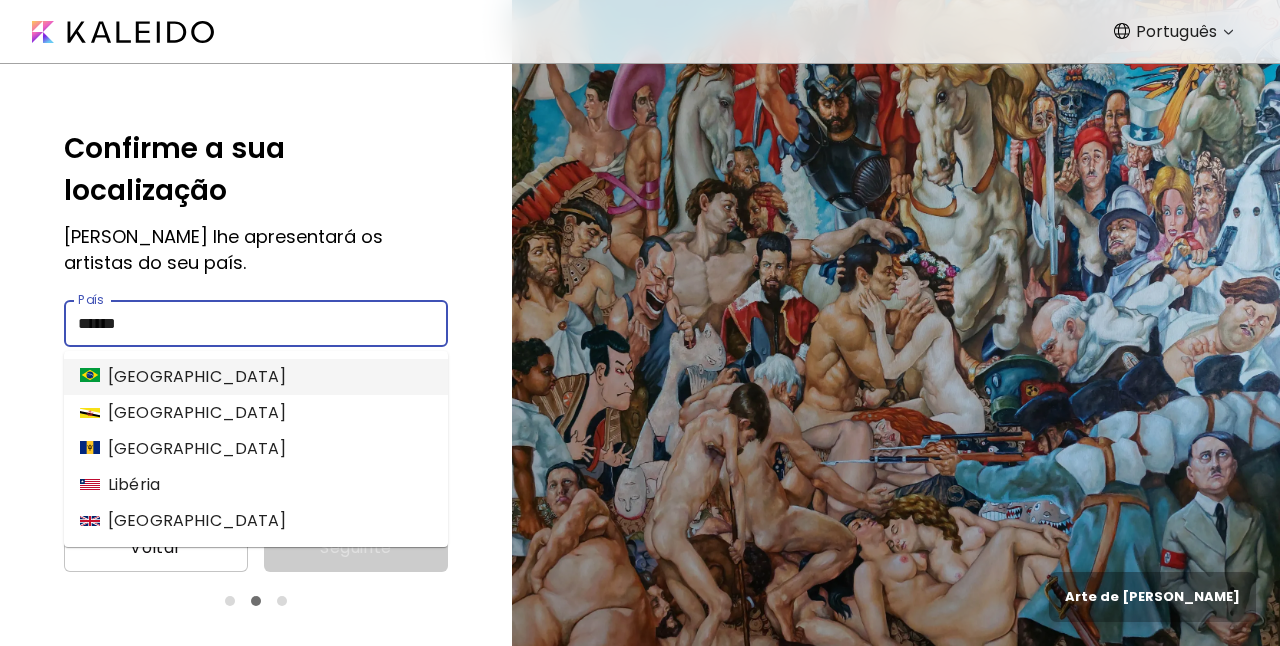 type on "******" 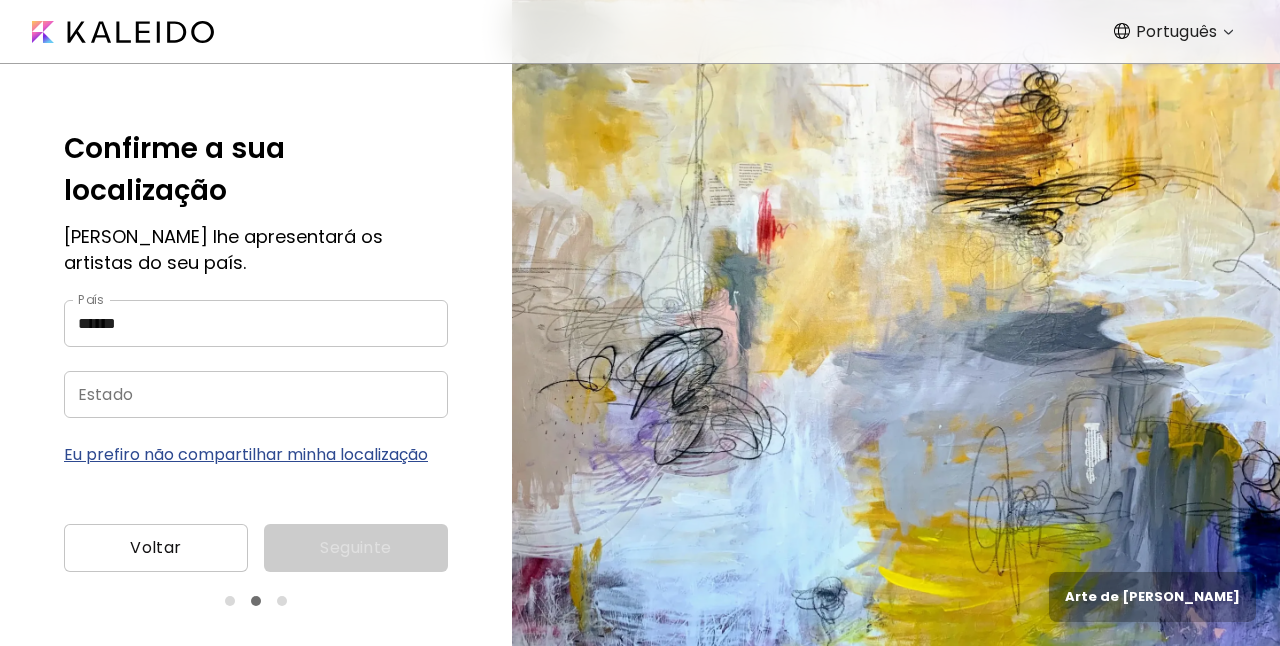 click on "Estado" at bounding box center [236, 394] 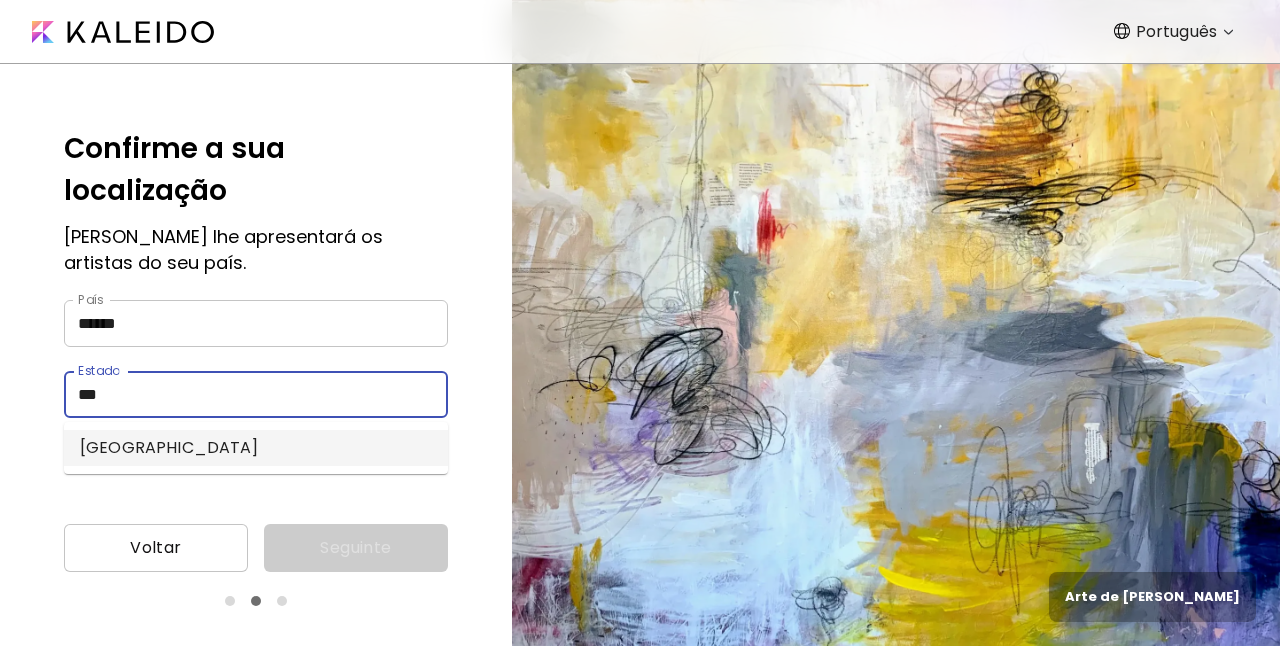 click on "[GEOGRAPHIC_DATA]" at bounding box center (256, 448) 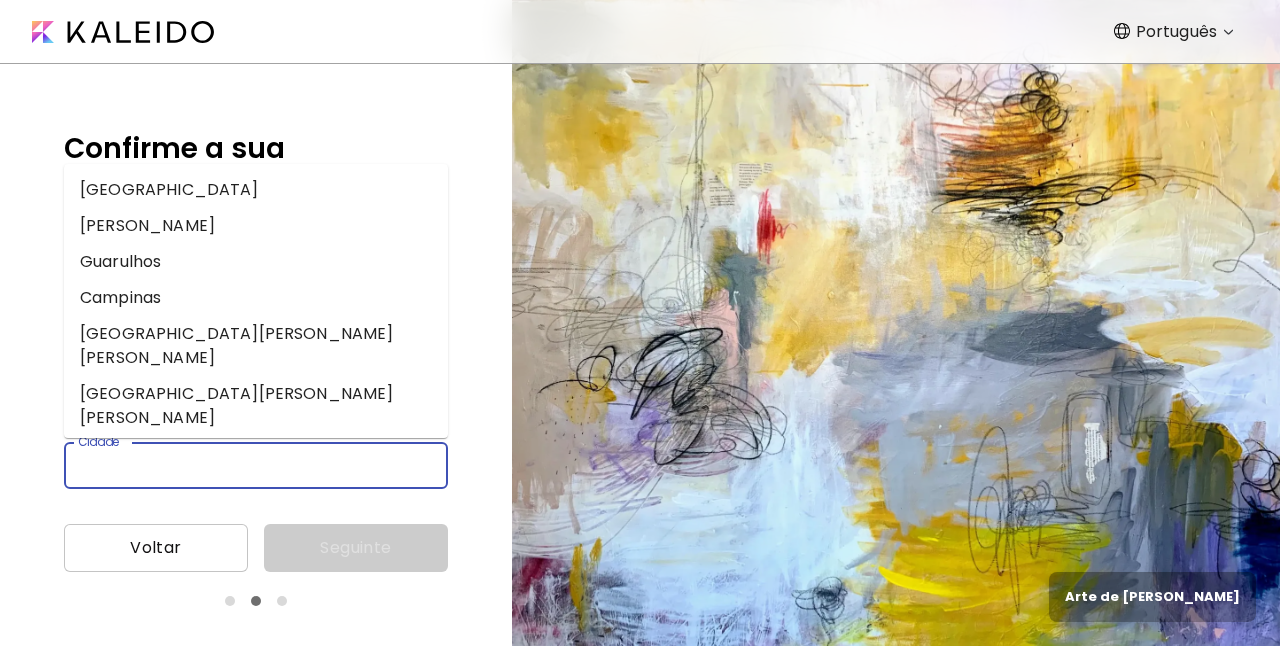click on "Cidade" at bounding box center [236, 465] 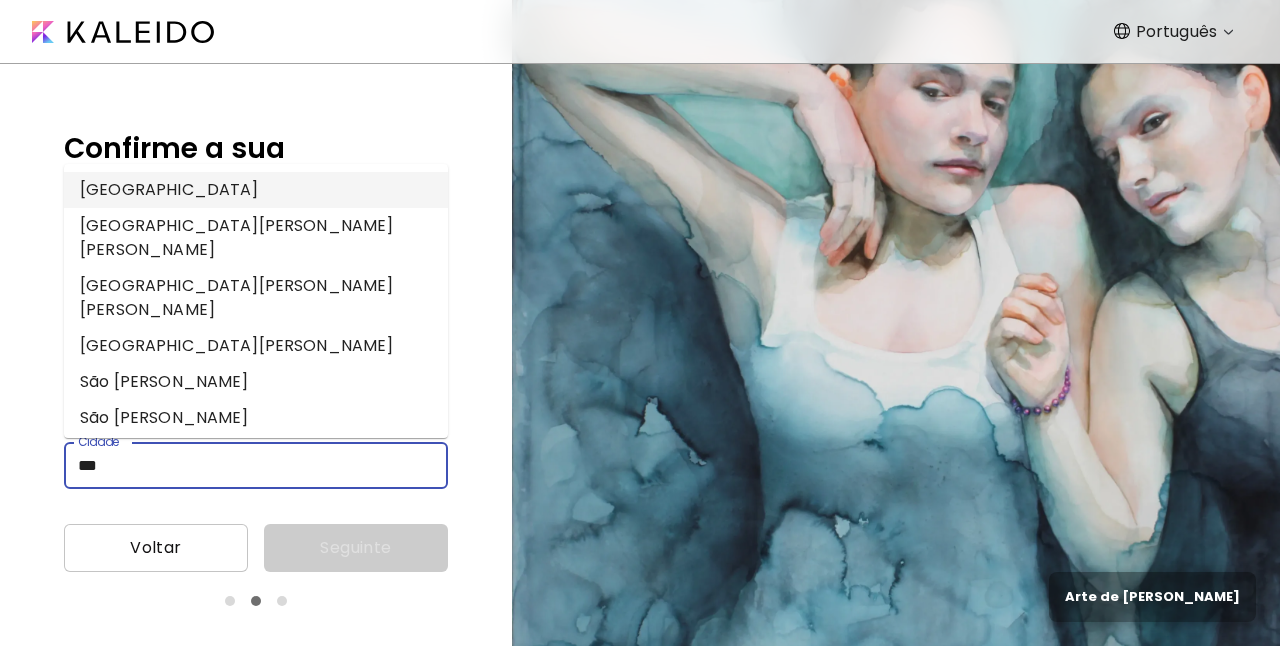 click on "[GEOGRAPHIC_DATA]" at bounding box center (256, 190) 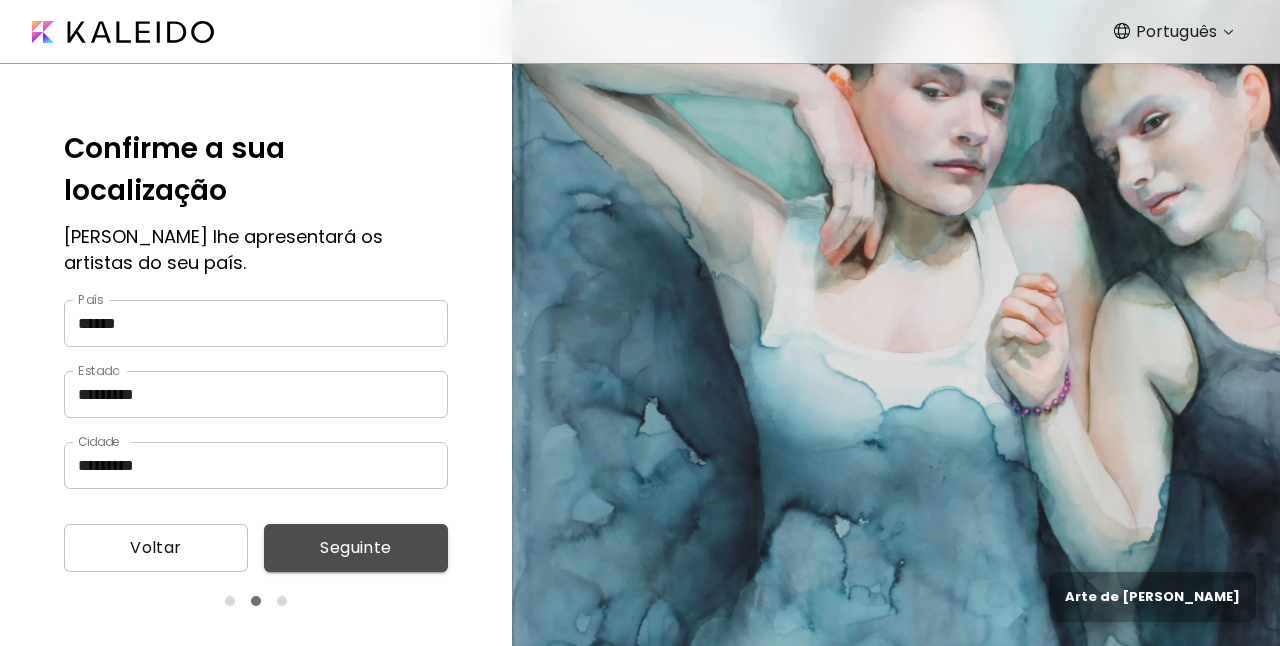 click on "Seguinte" at bounding box center [356, 548] 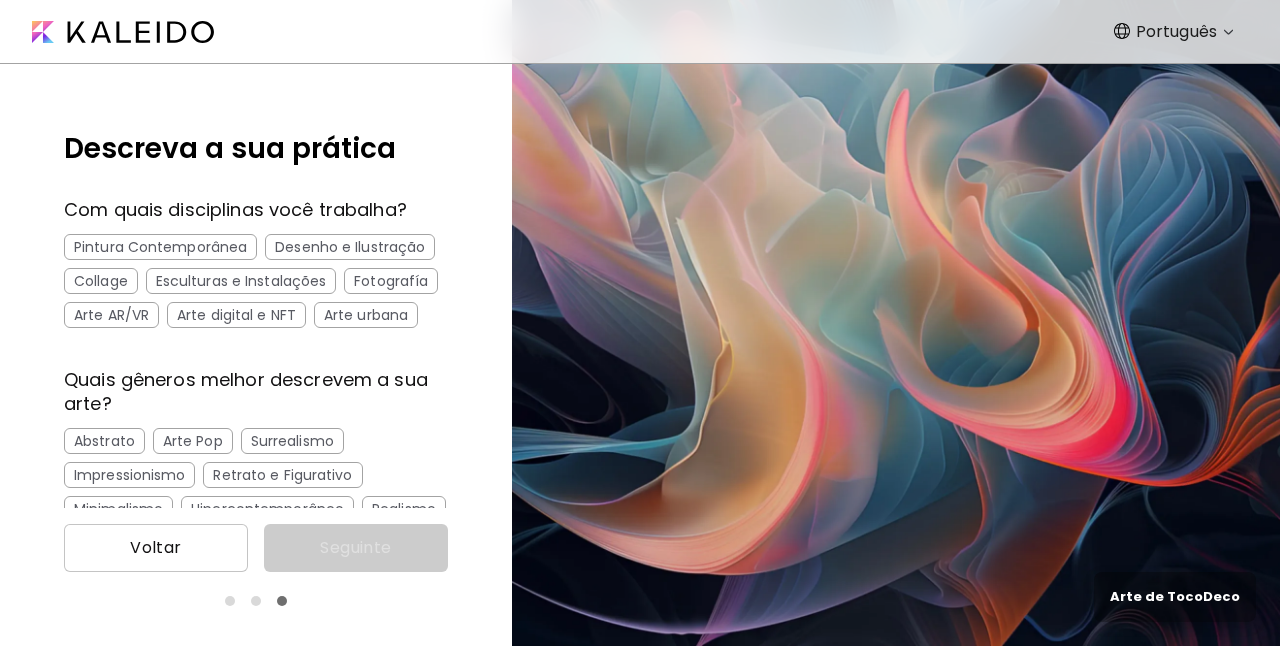 click on "Pintura Contemporânea" at bounding box center (160, 247) 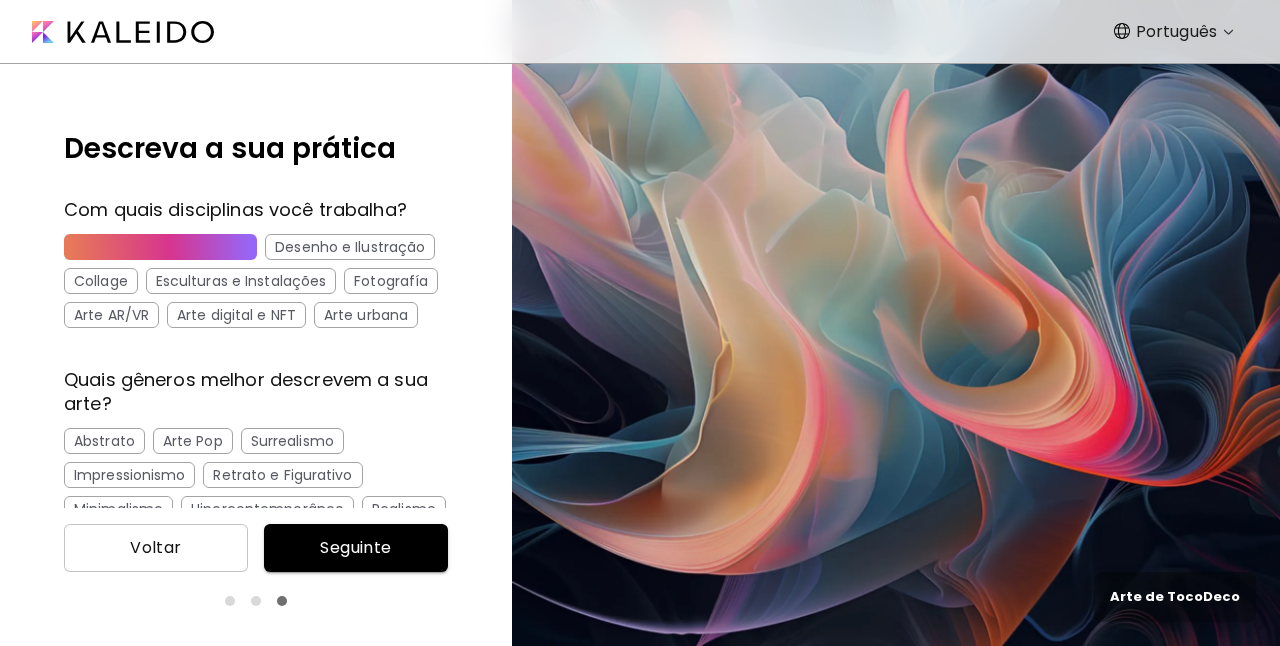 click on "Fotografía" at bounding box center (391, 281) 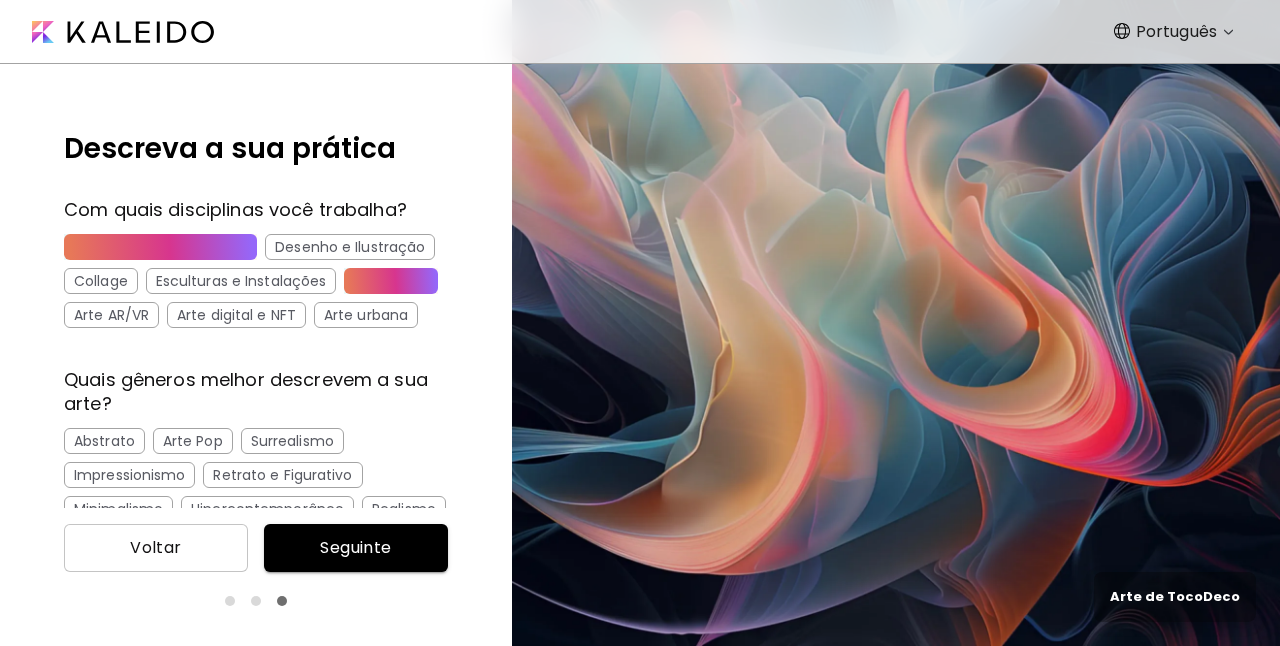 click on "Collage" at bounding box center (101, 281) 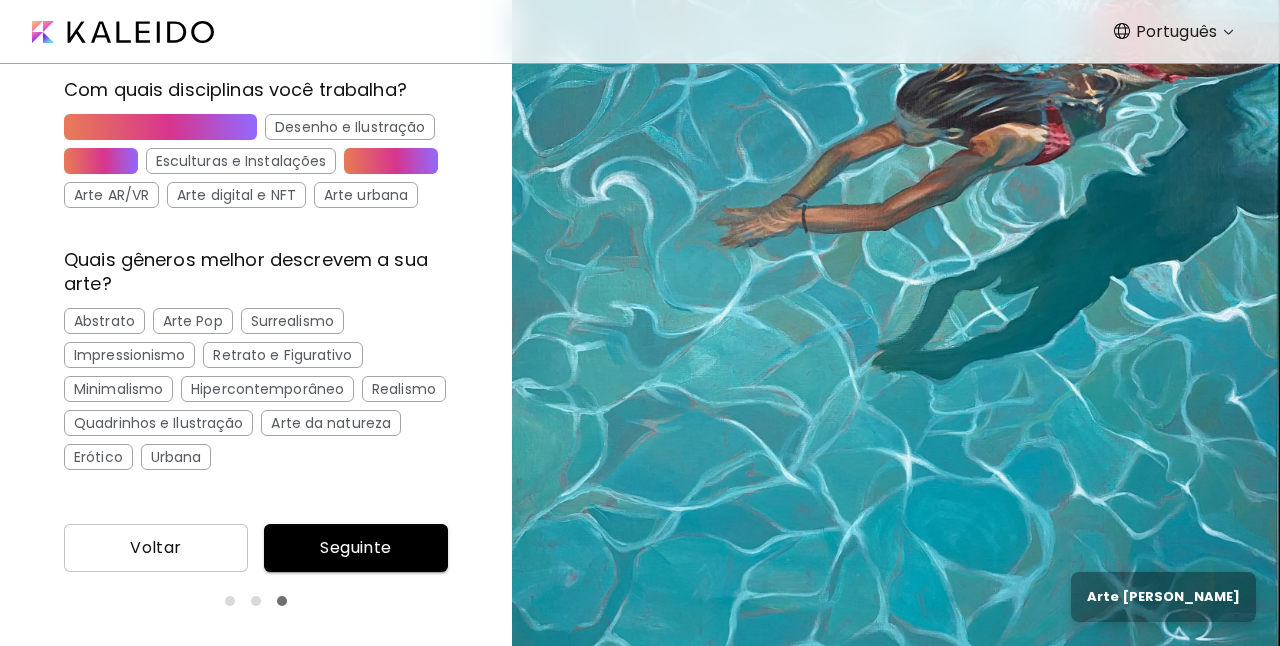 scroll, scrollTop: 160, scrollLeft: 0, axis: vertical 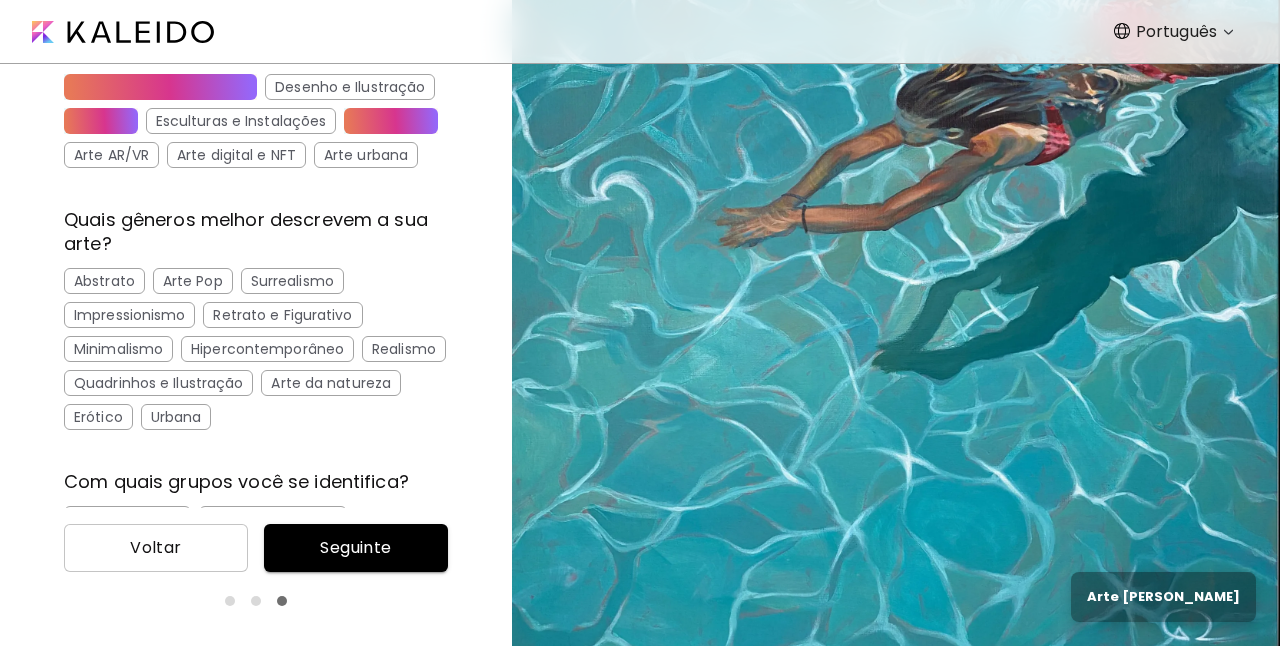 click on "Abstrato" at bounding box center (104, 281) 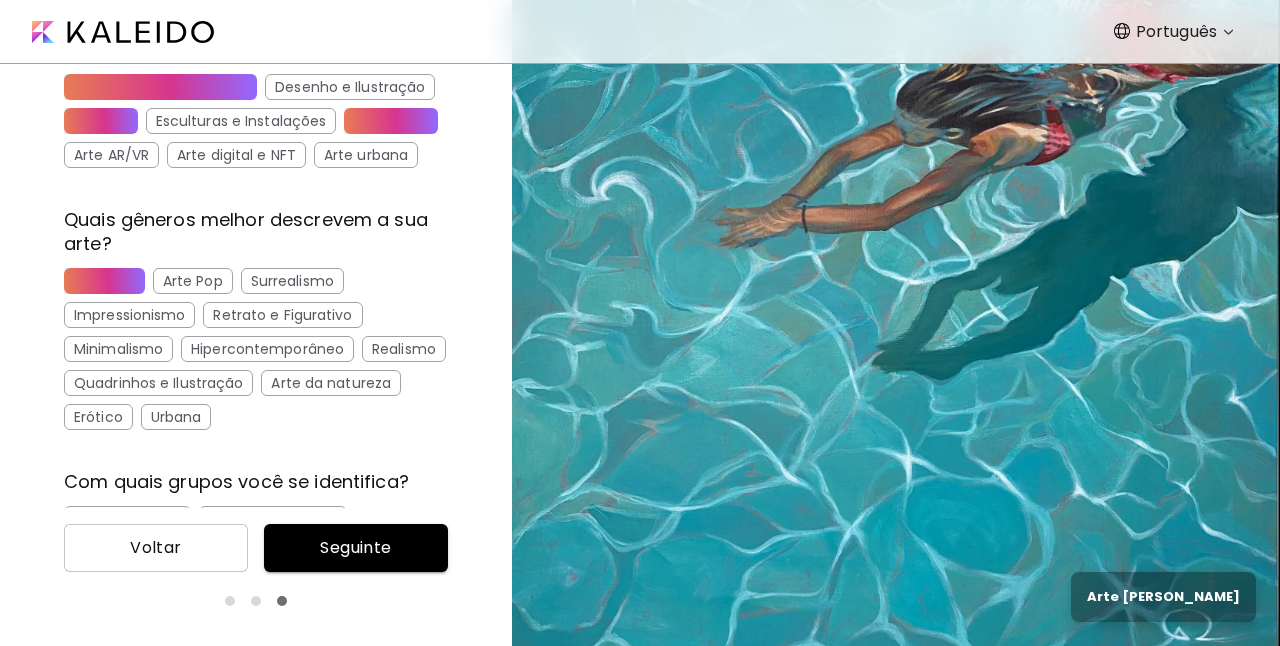 click on "Urbana" at bounding box center (176, 417) 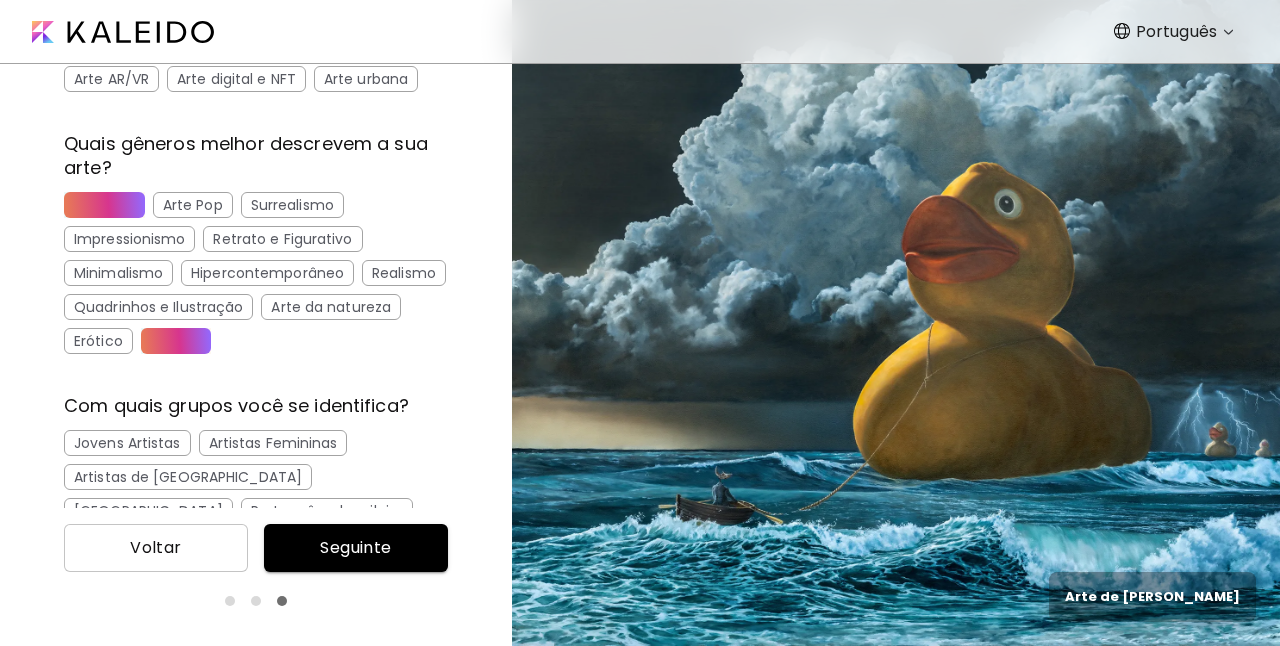 scroll, scrollTop: 240, scrollLeft: 0, axis: vertical 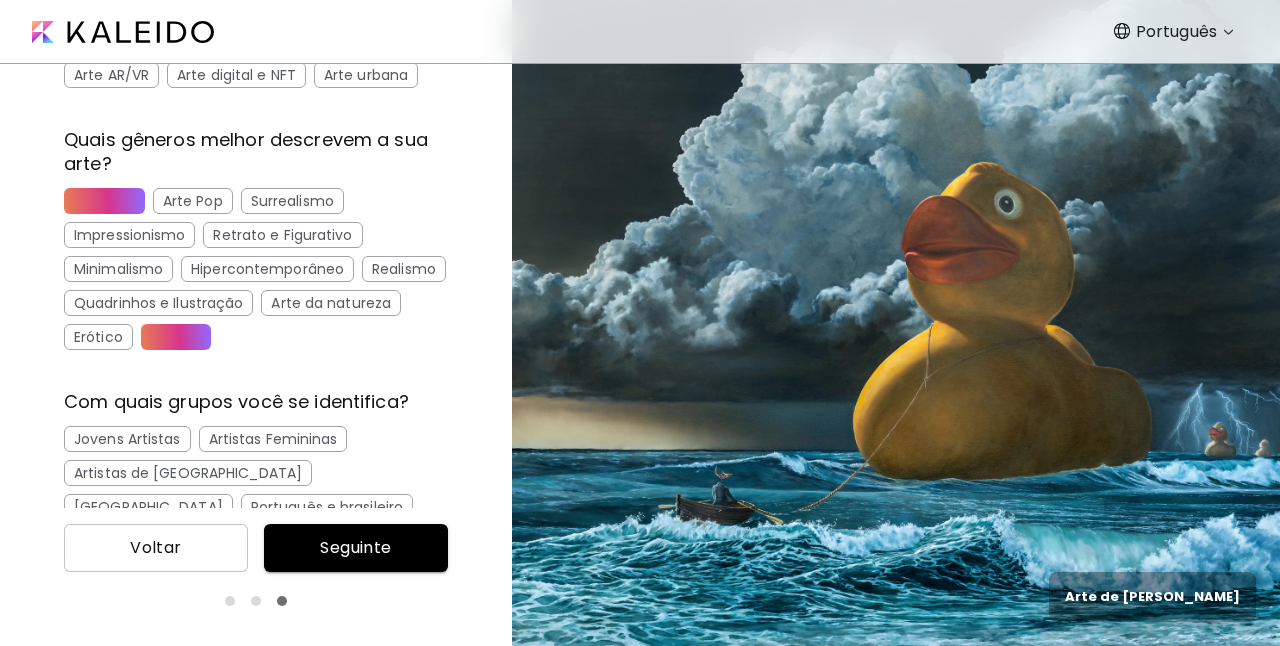 click on "Minimalismo" at bounding box center (118, 269) 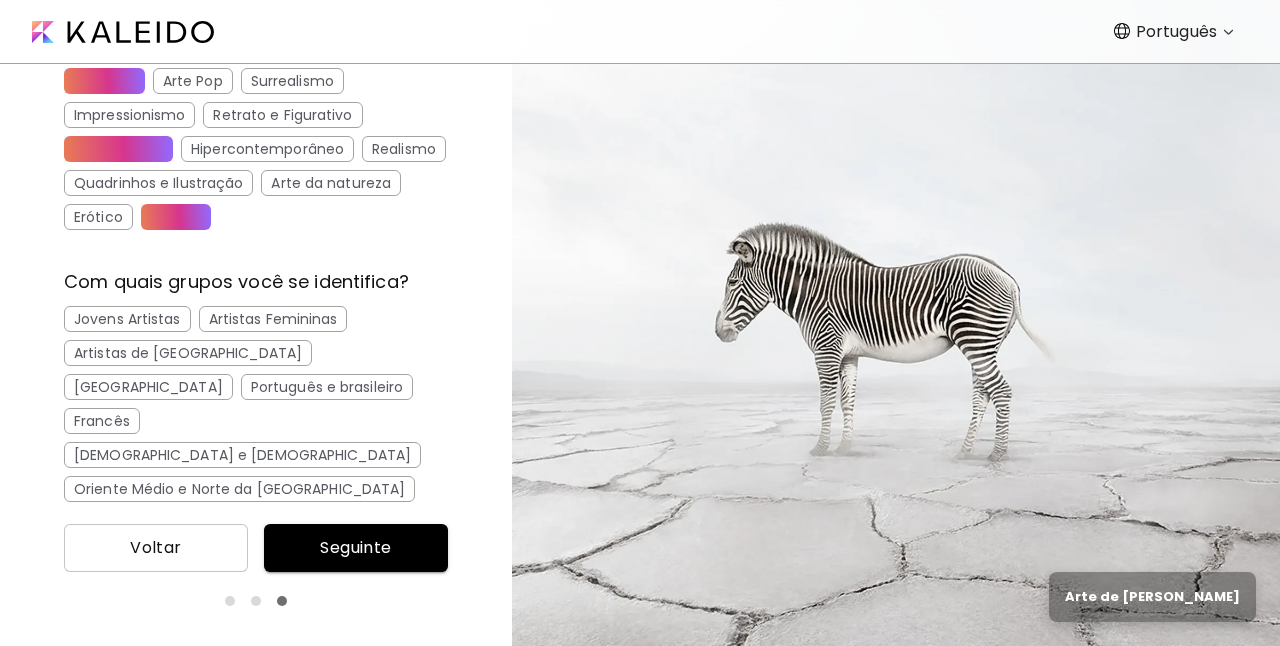 scroll, scrollTop: 394, scrollLeft: 0, axis: vertical 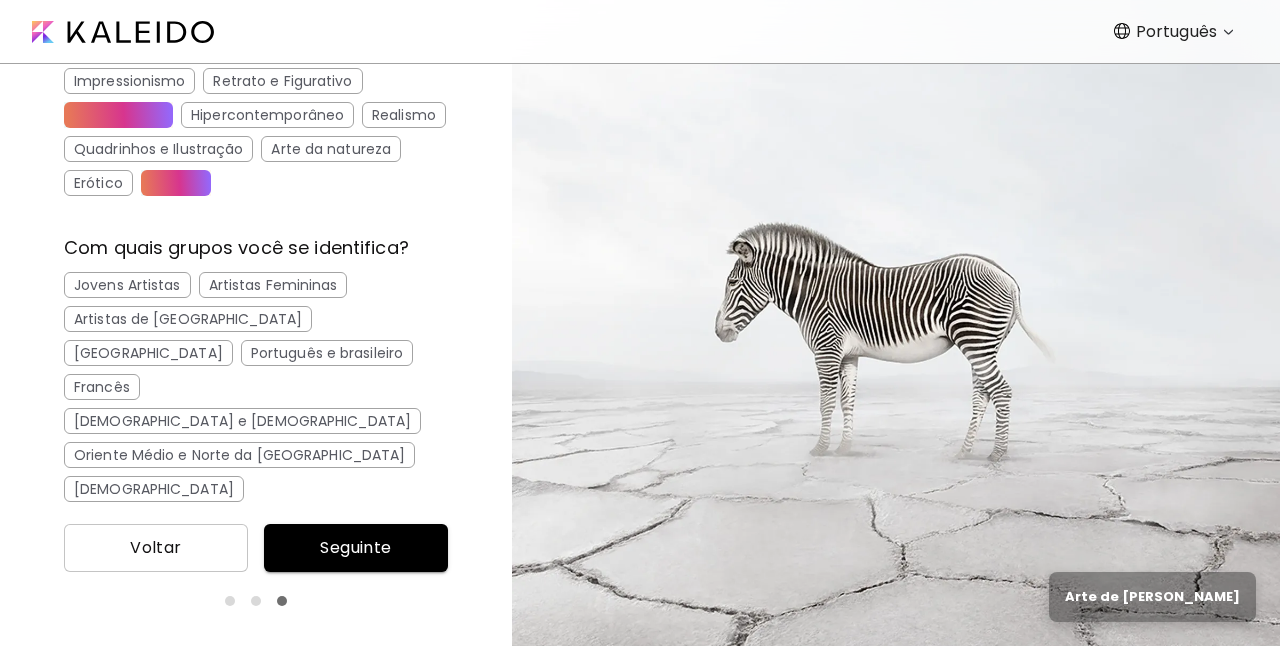 click on "Artistas Femininas" at bounding box center (273, 285) 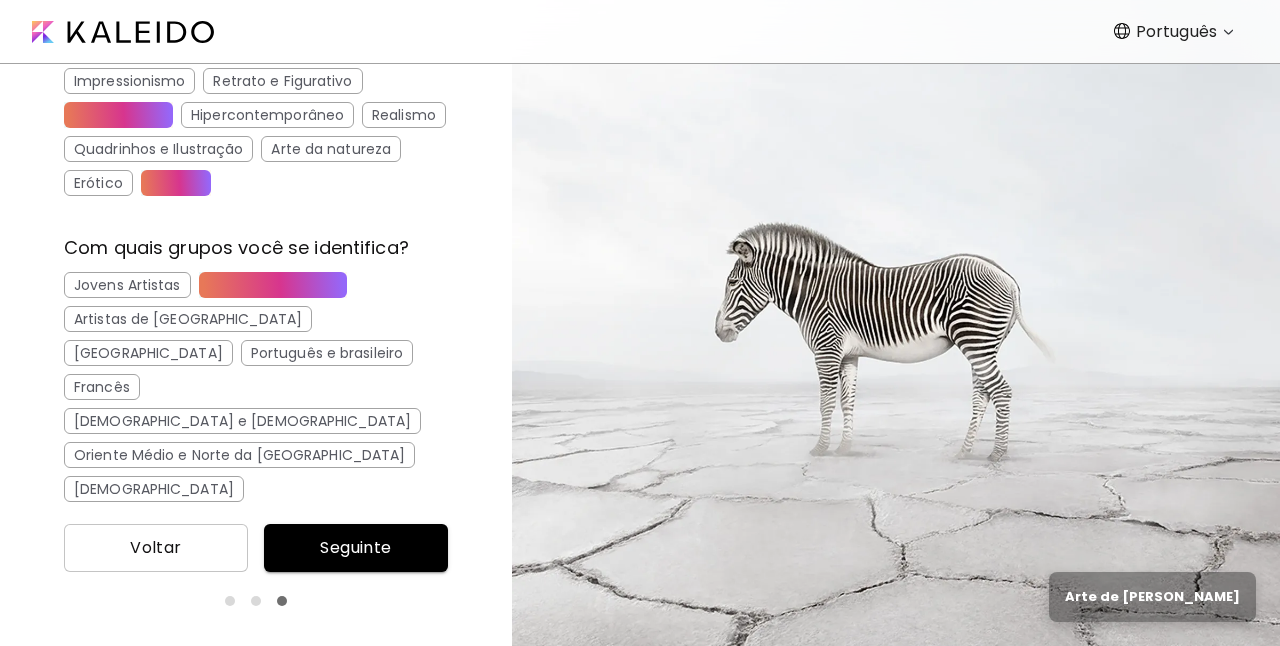 click on "[GEOGRAPHIC_DATA]" at bounding box center (148, 353) 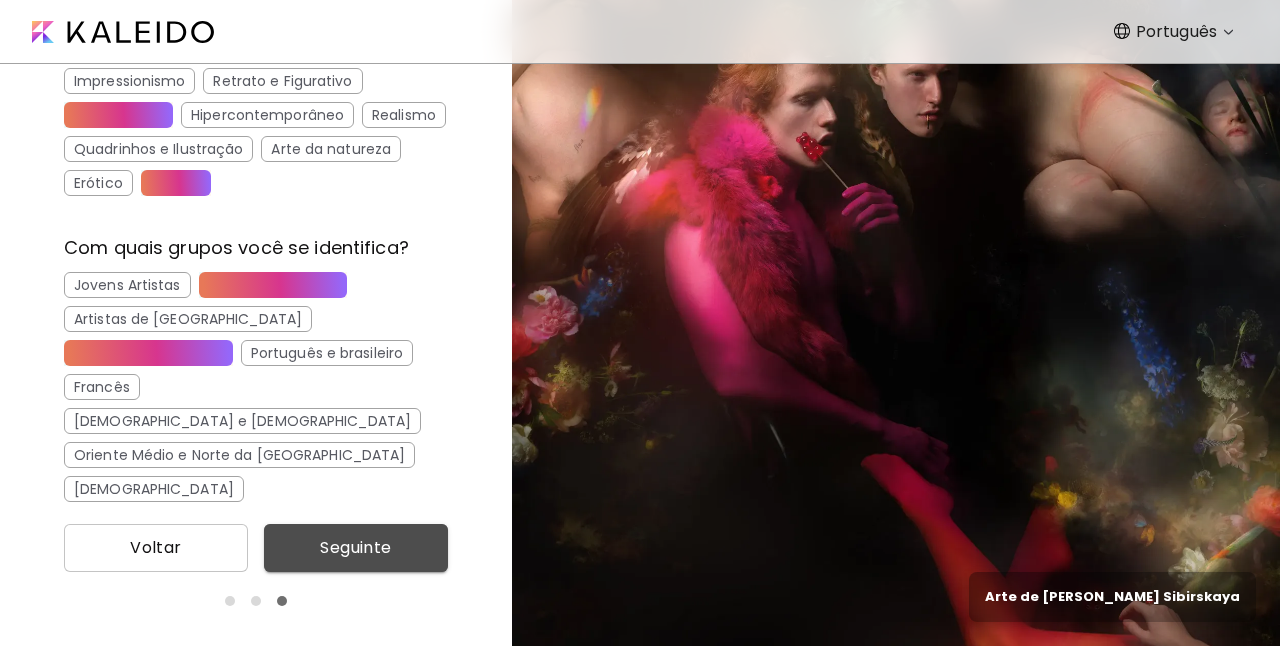click on "Seguinte" at bounding box center [356, 548] 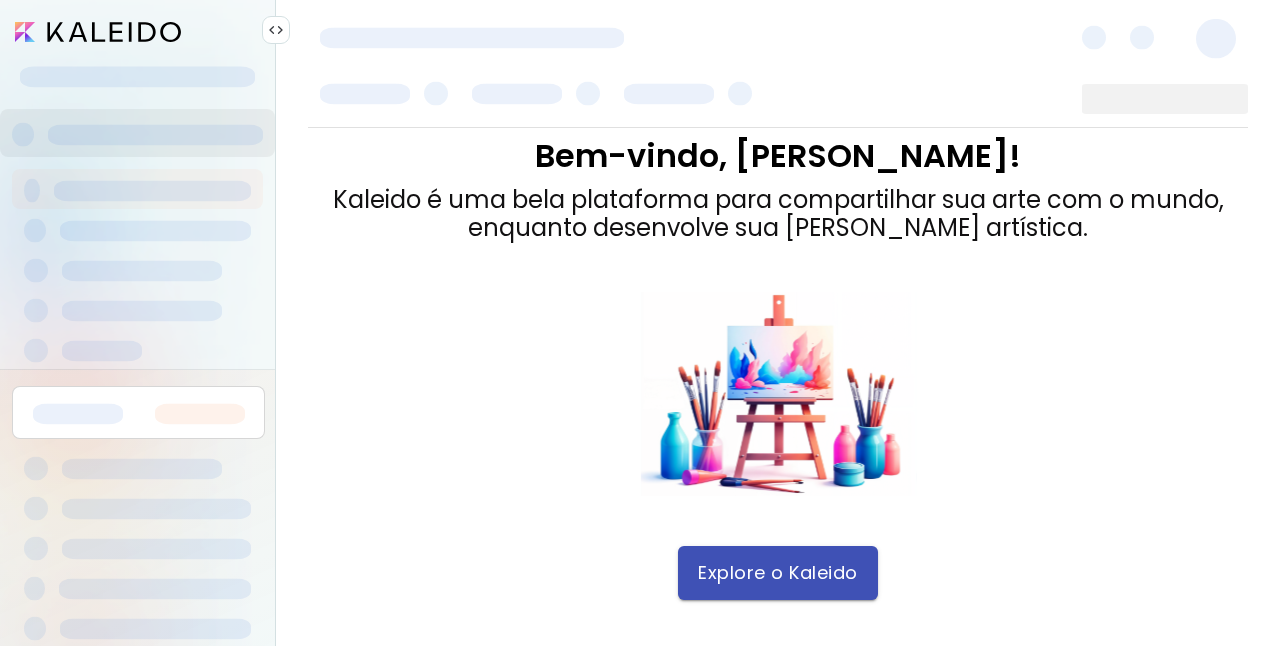 click on "Explore o Kaleido" at bounding box center [778, 573] 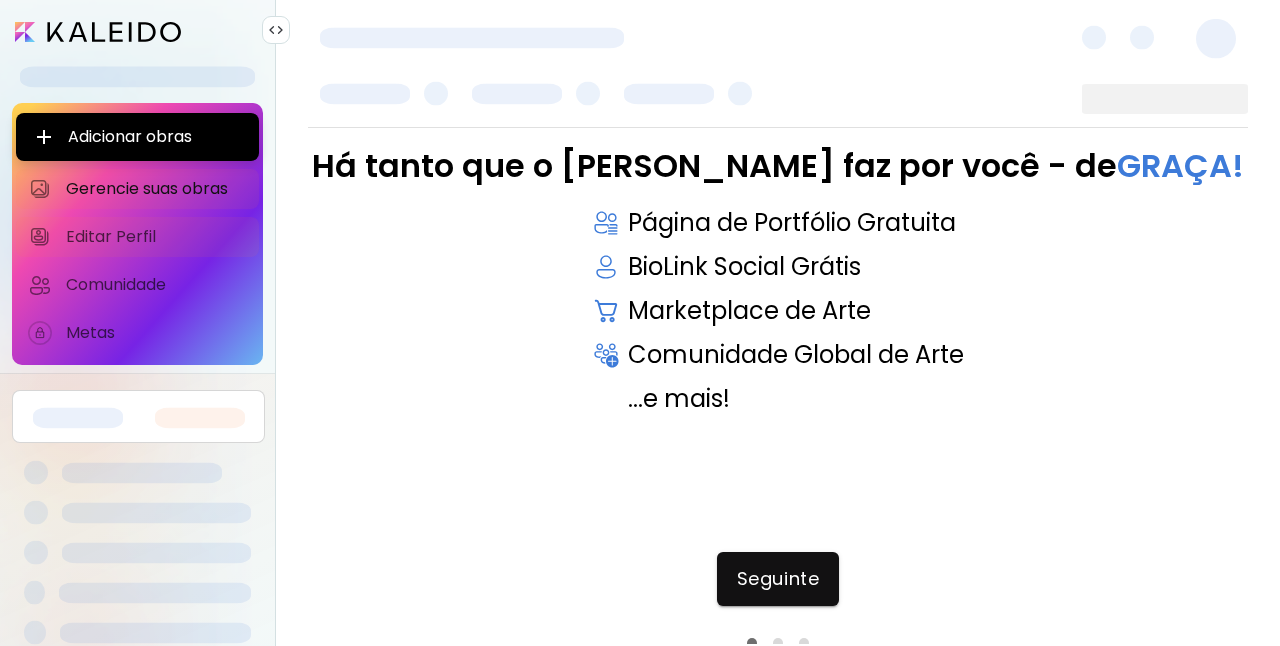 click on "Editar Perfil" at bounding box center [156, 237] 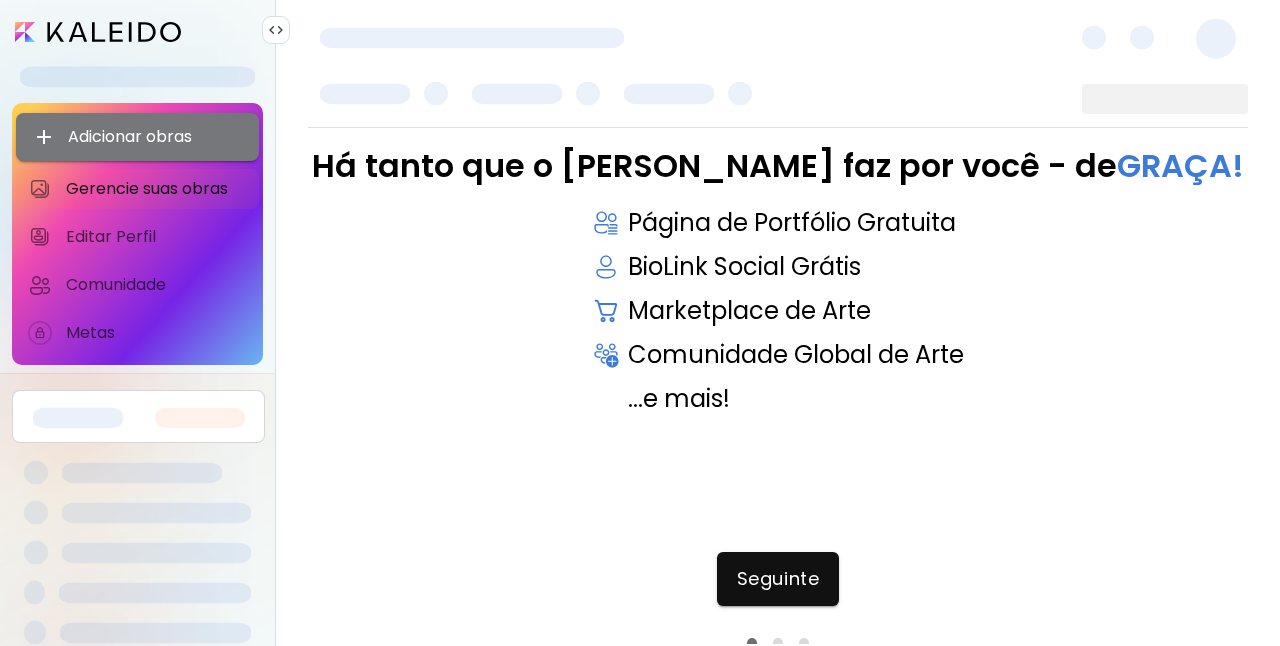 click on "Adicionar obras" at bounding box center (137, 137) 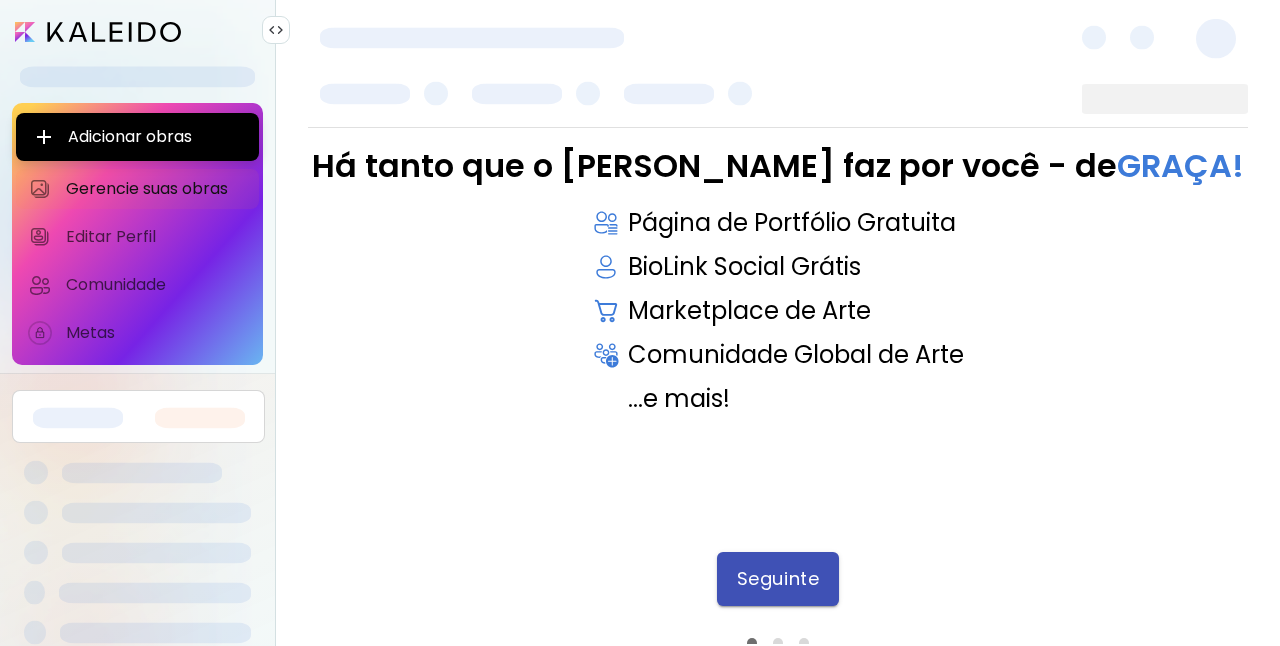 click on "Seguinte" at bounding box center (778, 579) 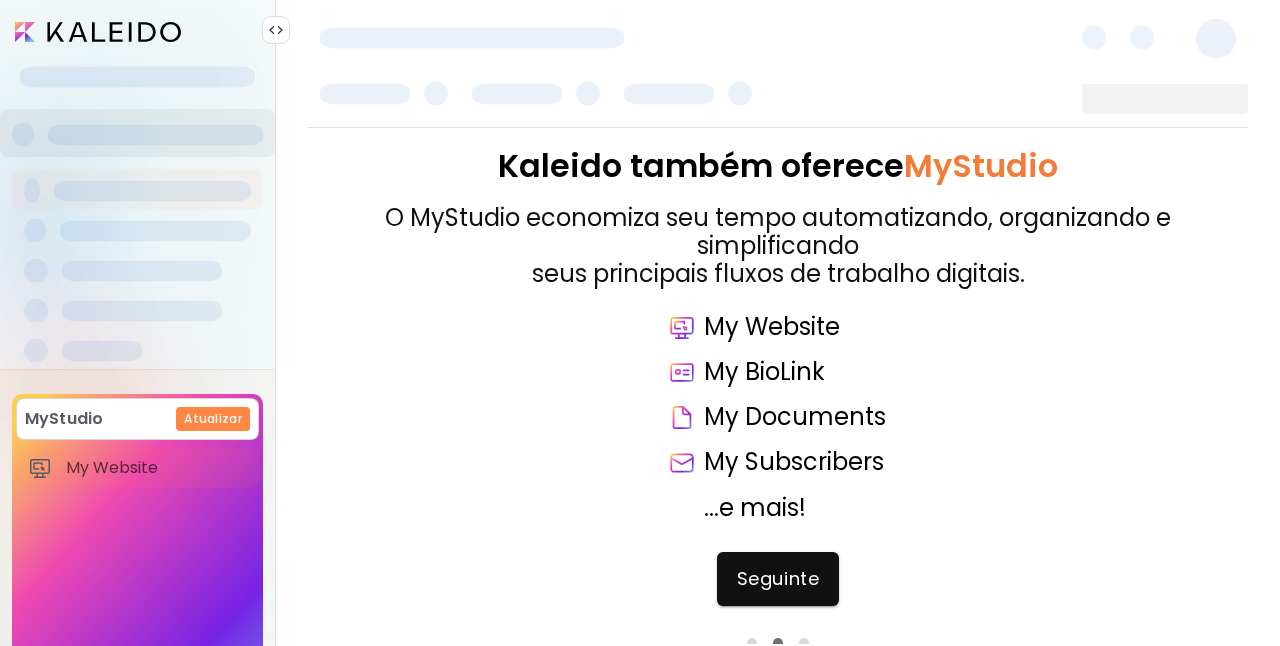 click on "My Website" at bounding box center (156, 468) 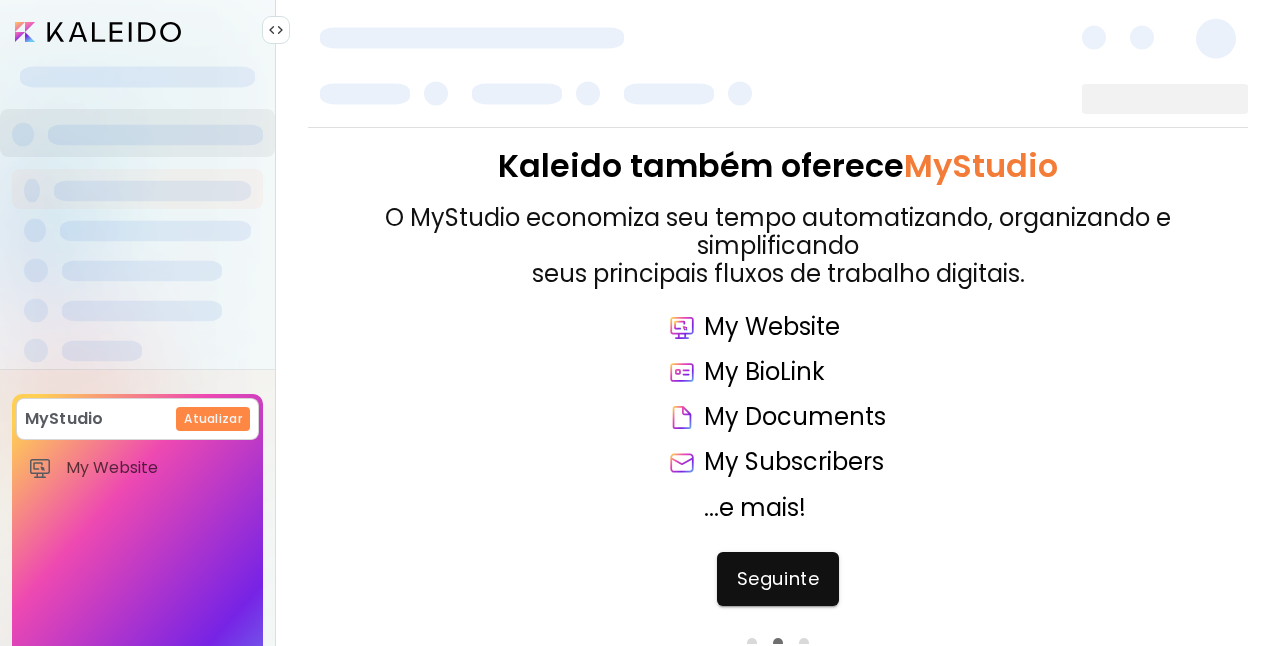 click on "MyStudio Atualizar My Website My Showrooms My Documents My Subscribers My Provenance My Augmentations My Analytics" at bounding box center [137, 591] 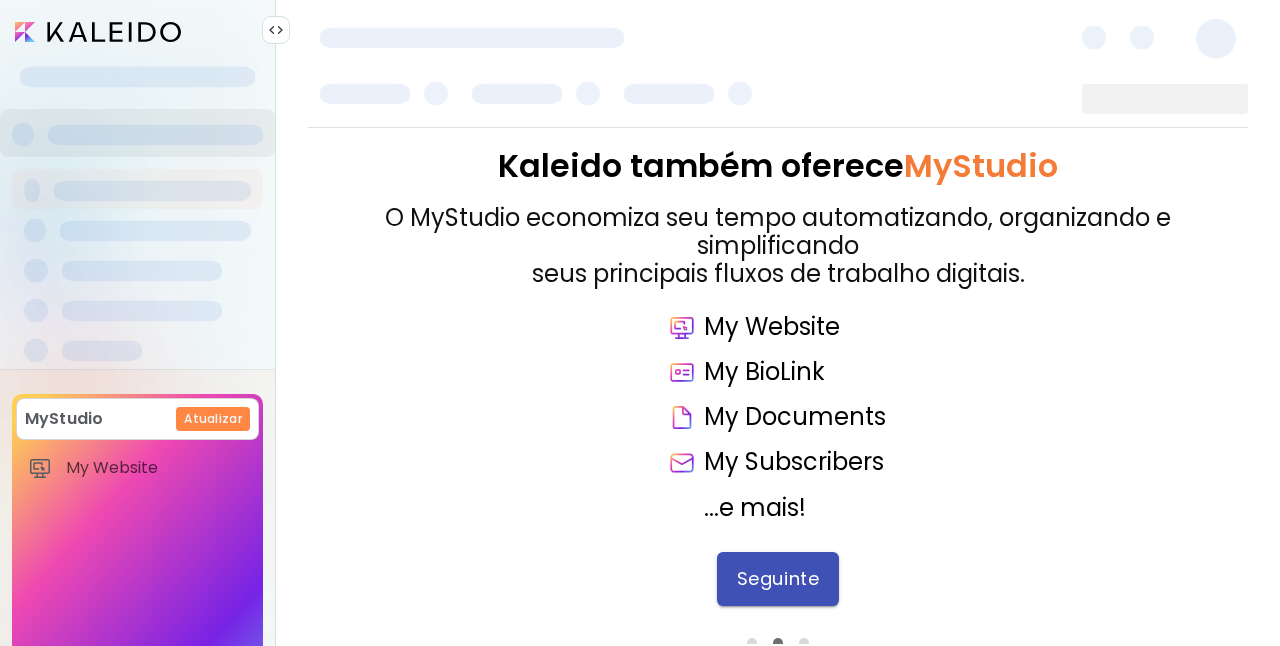 click on "Seguinte" at bounding box center [778, 579] 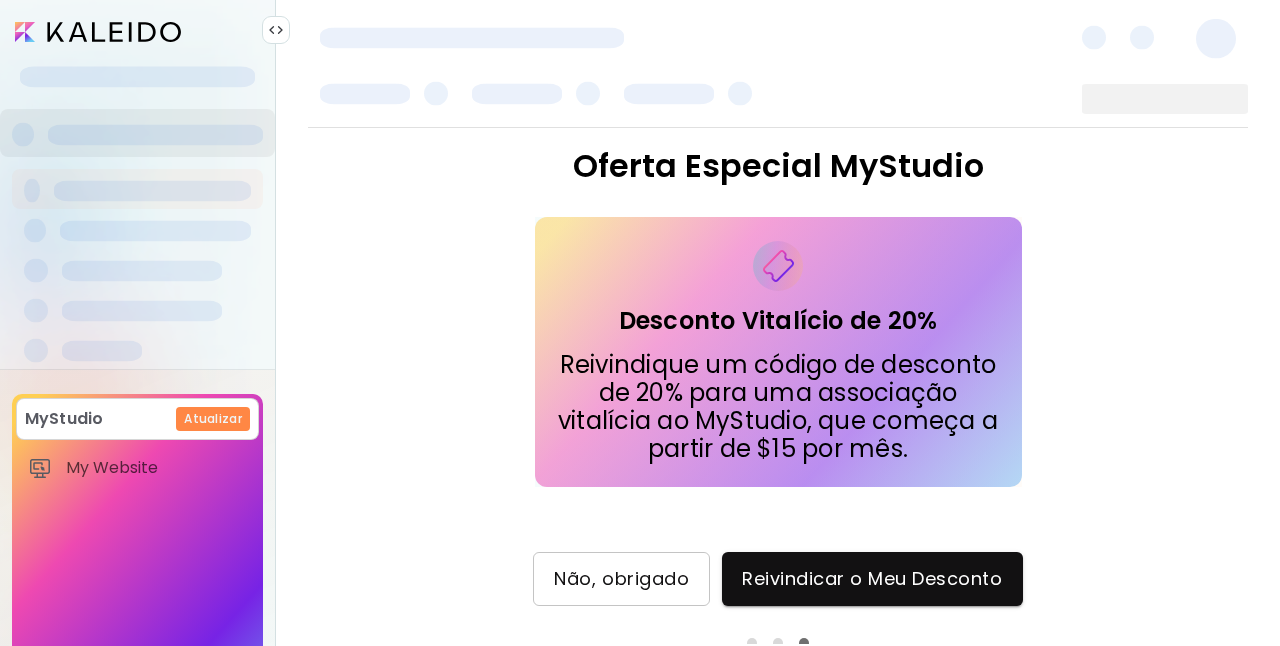 click on "Não, obrigado" at bounding box center (621, 579) 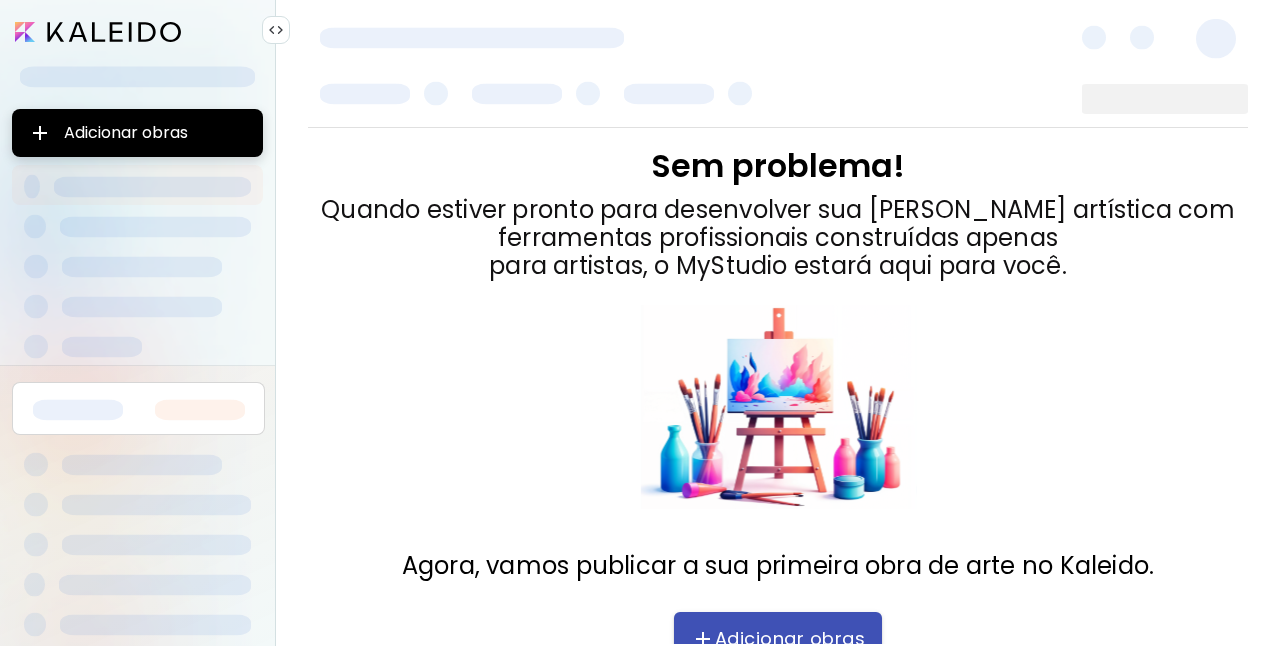 click on "Adicionar obras" at bounding box center [778, 639] 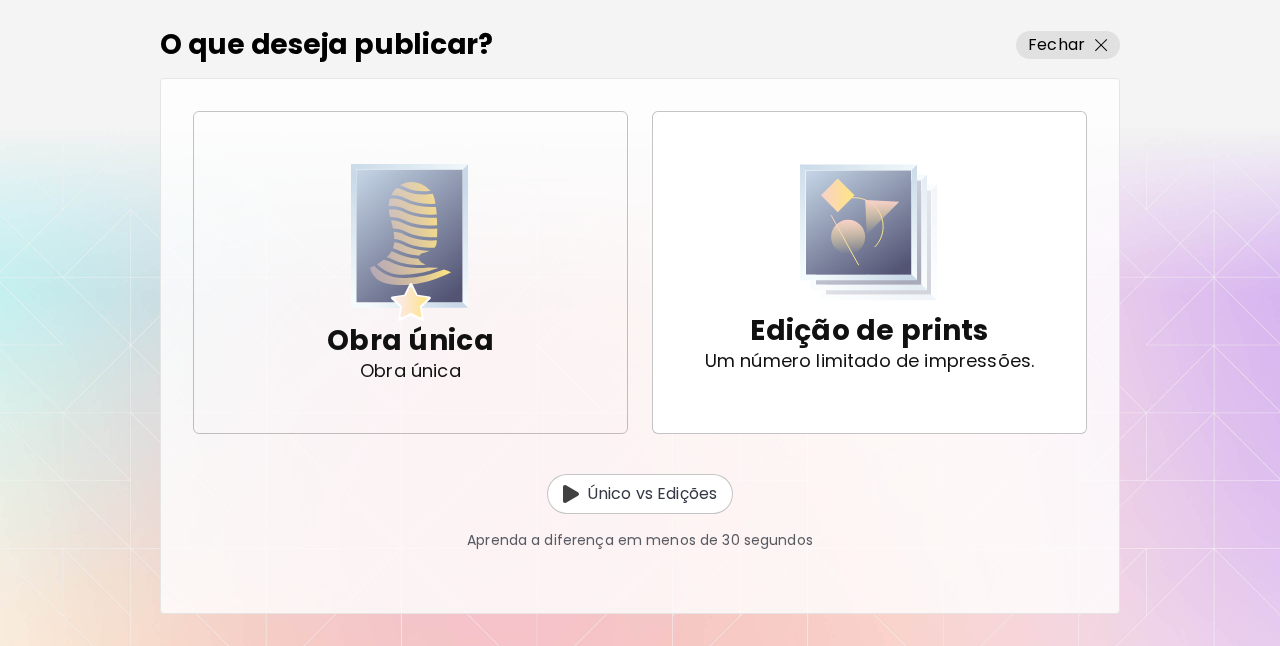 click at bounding box center (410, 242) 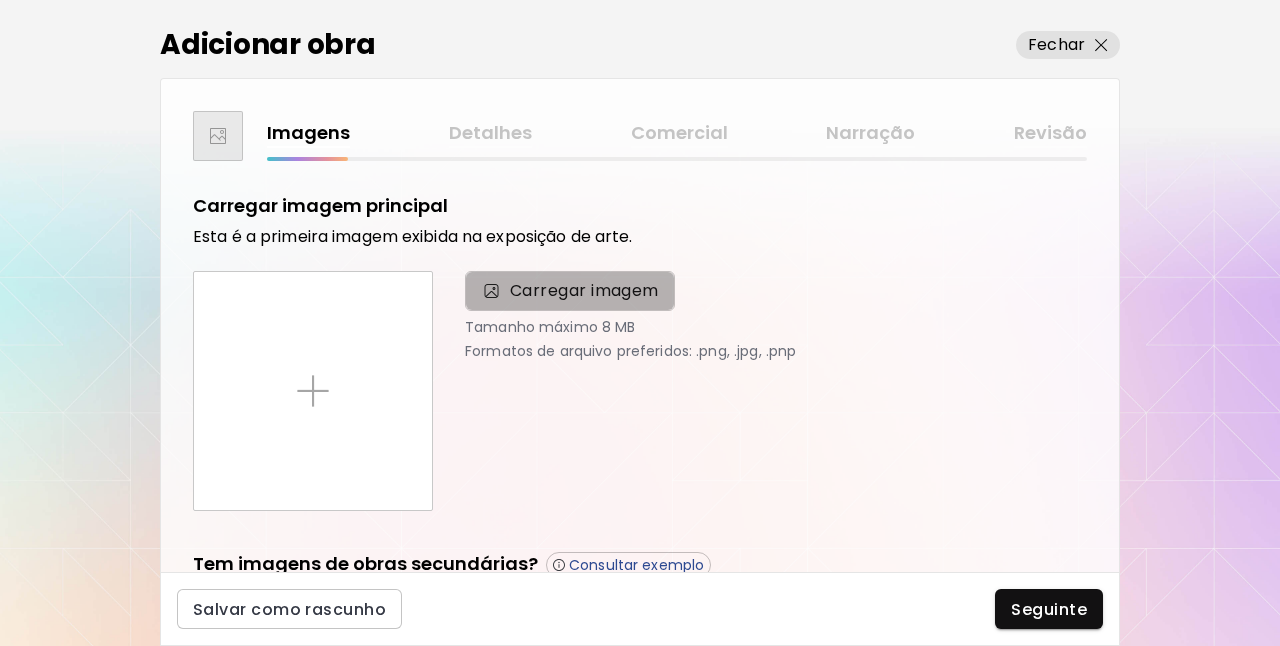 click on "Carregar imagem" at bounding box center [584, 291] 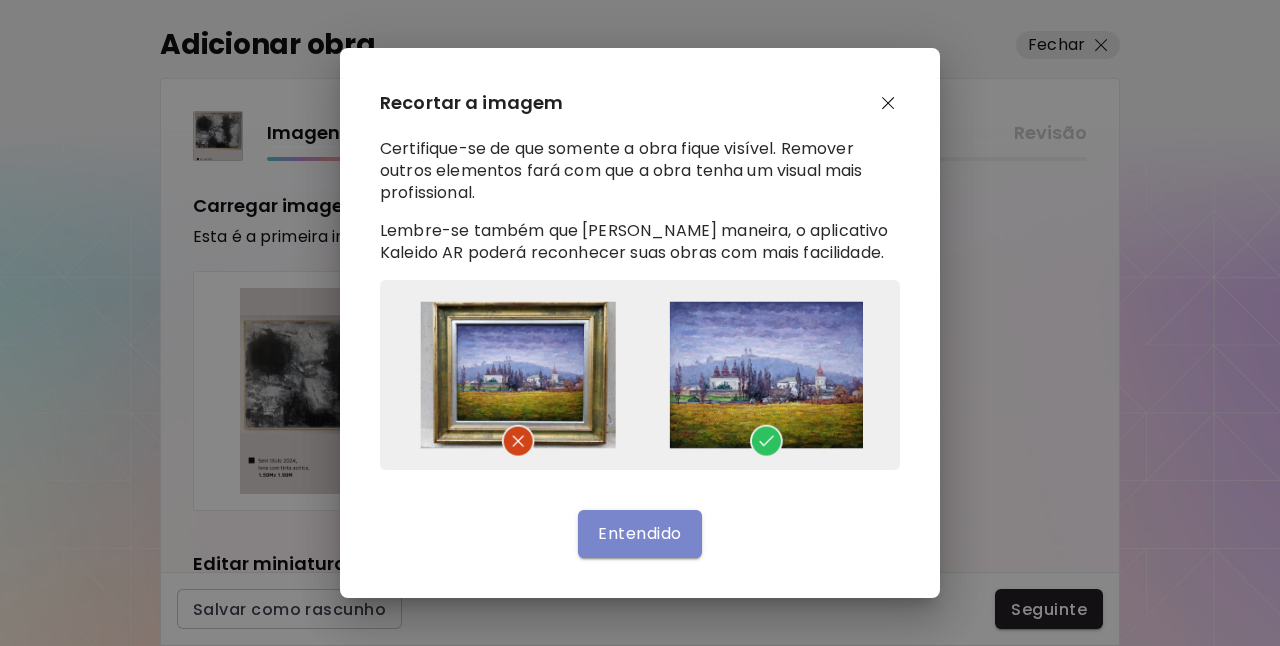 click on "Entendido" at bounding box center (639, 533) 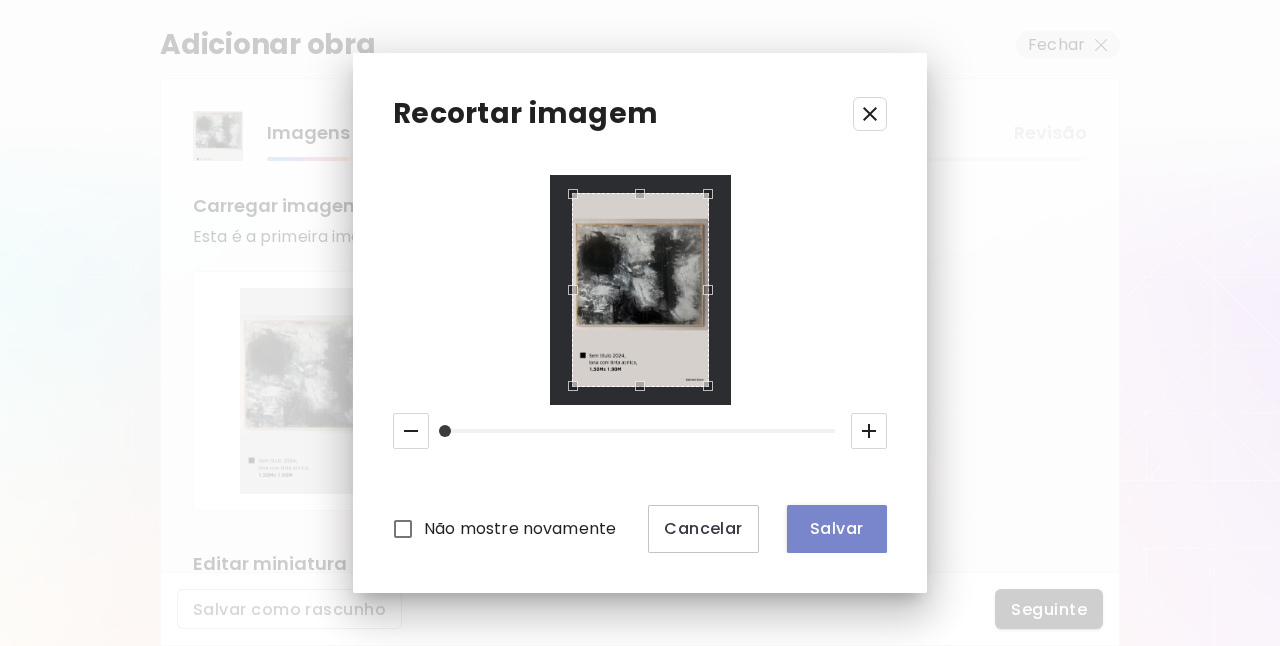 click on "Salvar" at bounding box center [837, 528] 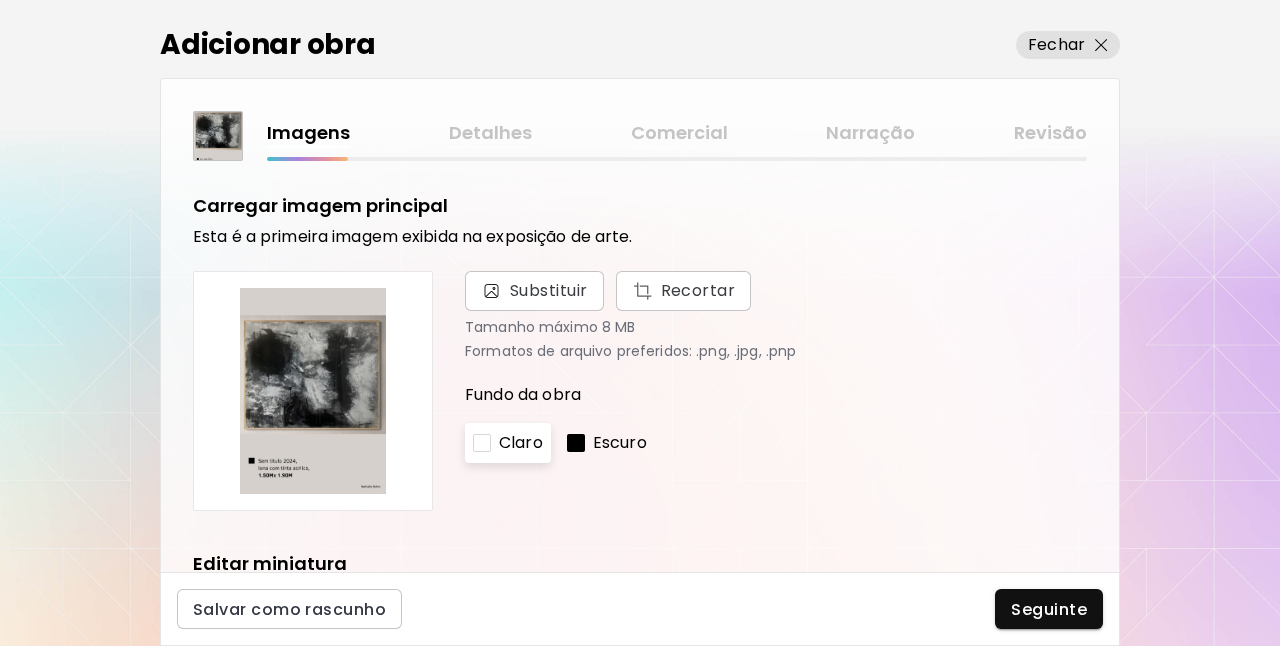 click on "Claro" at bounding box center (521, 443) 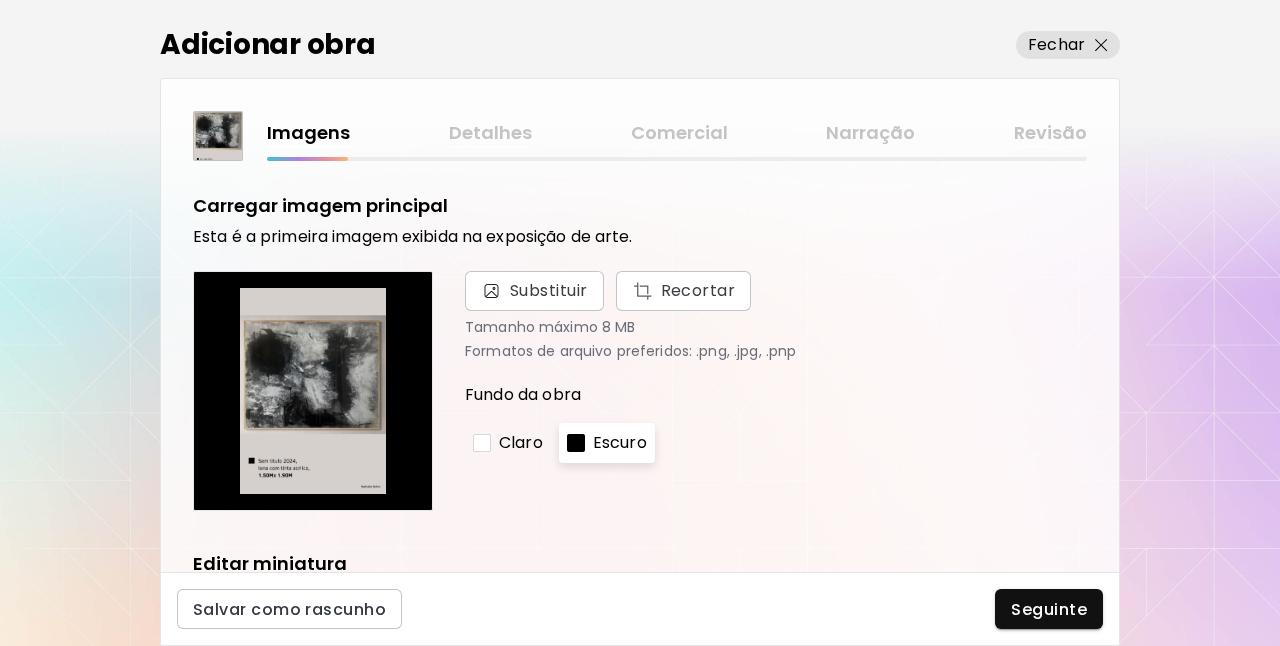 click on "Claro" at bounding box center (521, 443) 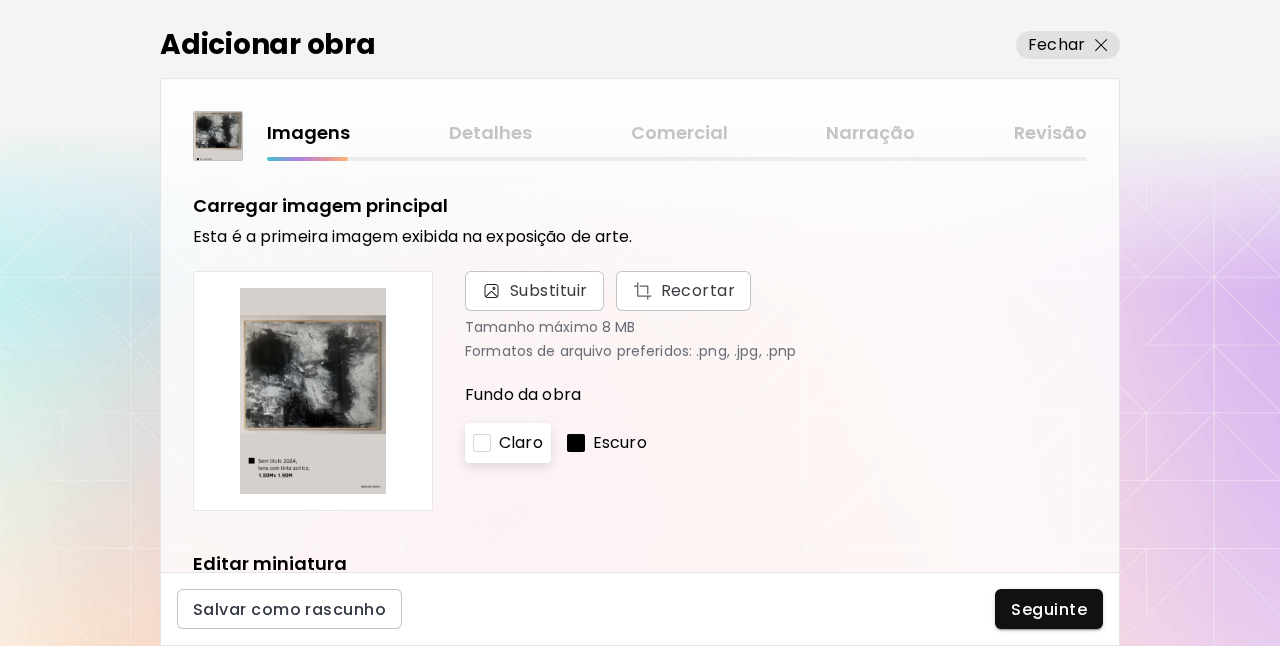 click on "Escuro" at bounding box center (620, 443) 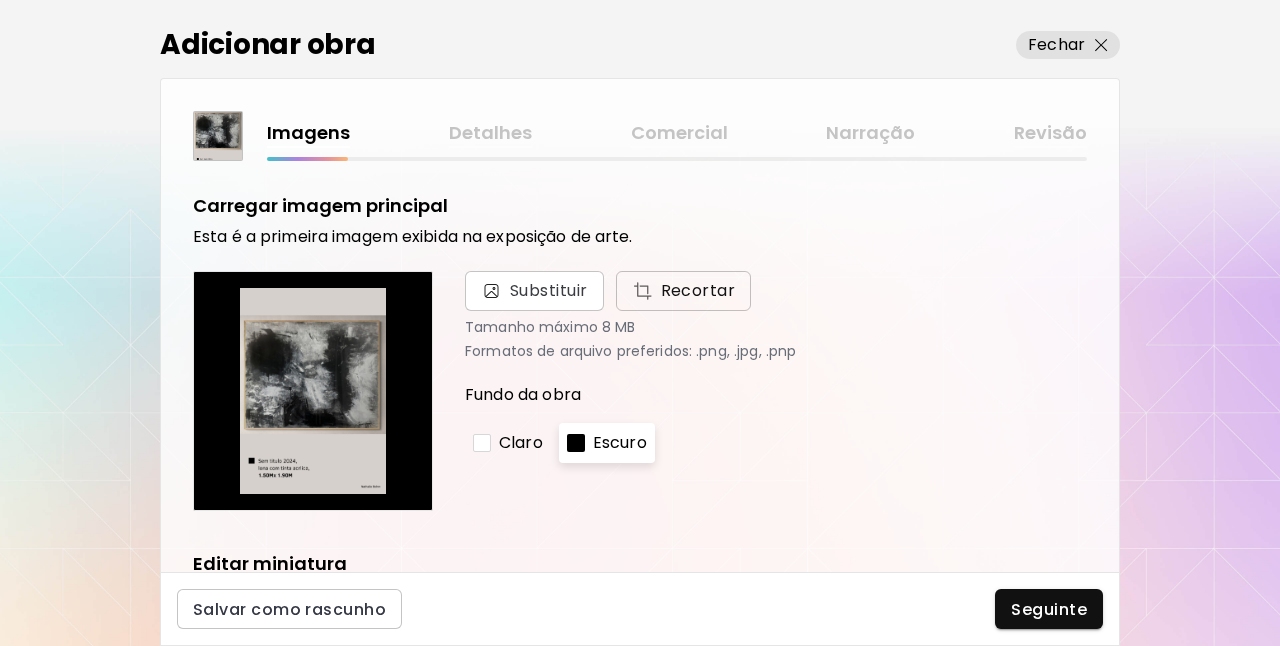 click on "Recortar" at bounding box center [684, 291] 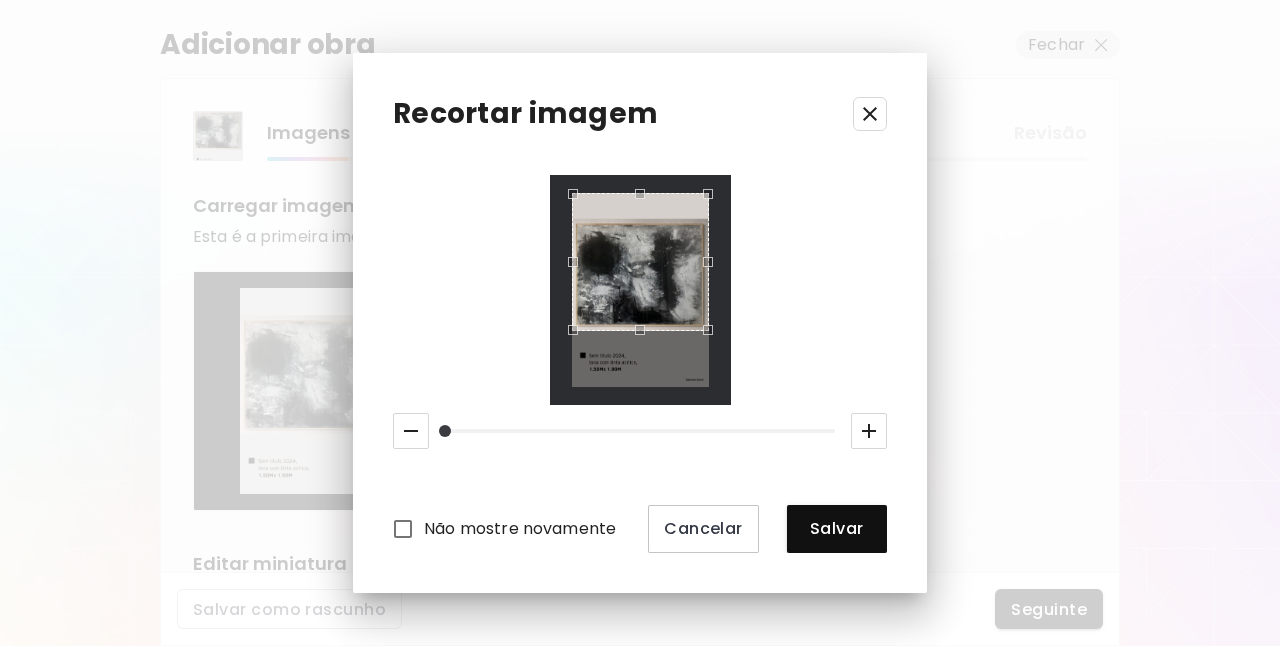 click at bounding box center (635, 335) 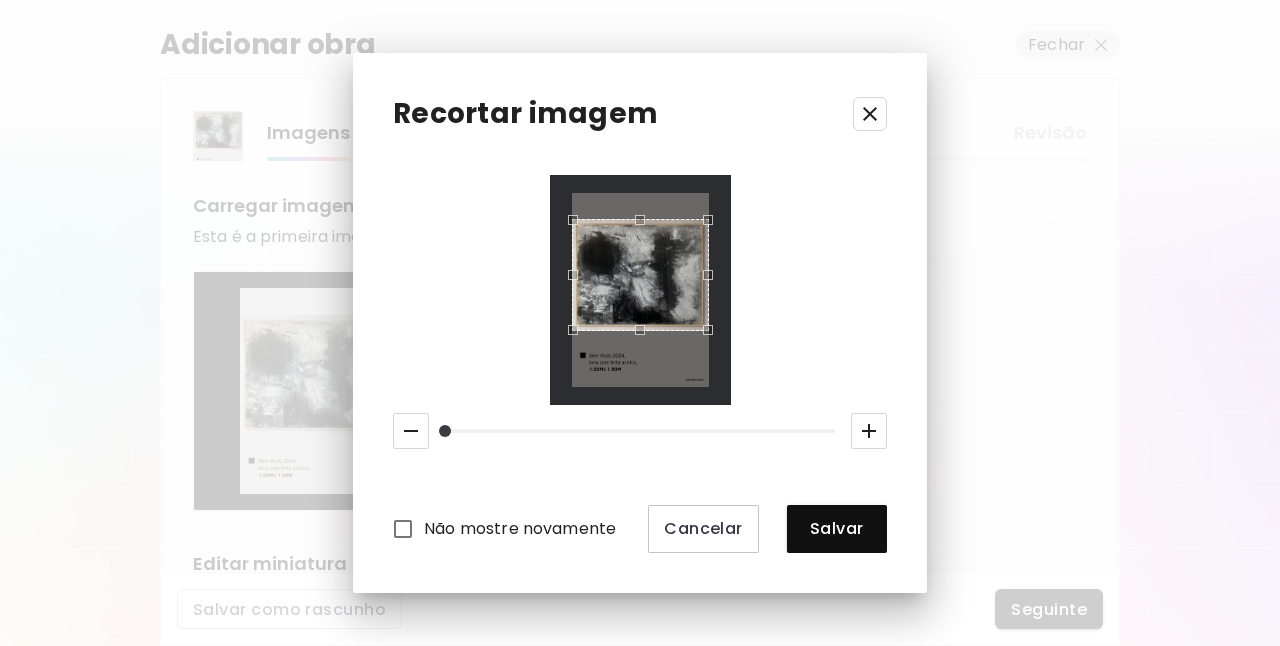 click at bounding box center (635, 215) 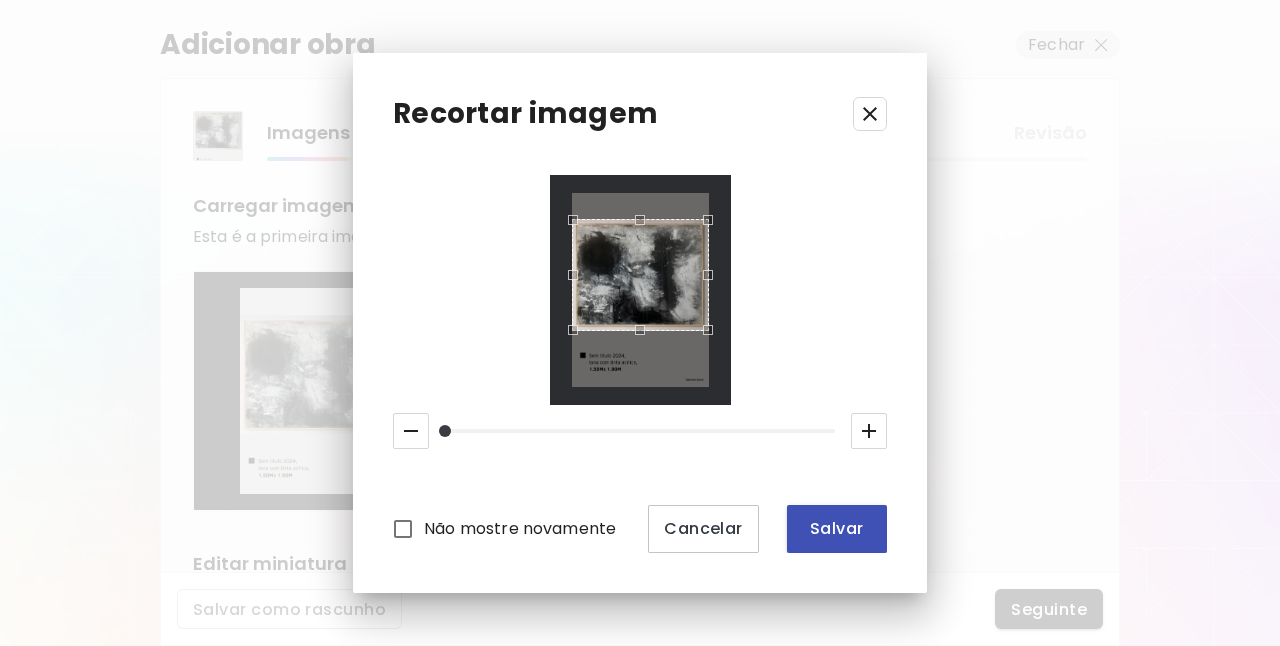 click on "Salvar" at bounding box center [837, 528] 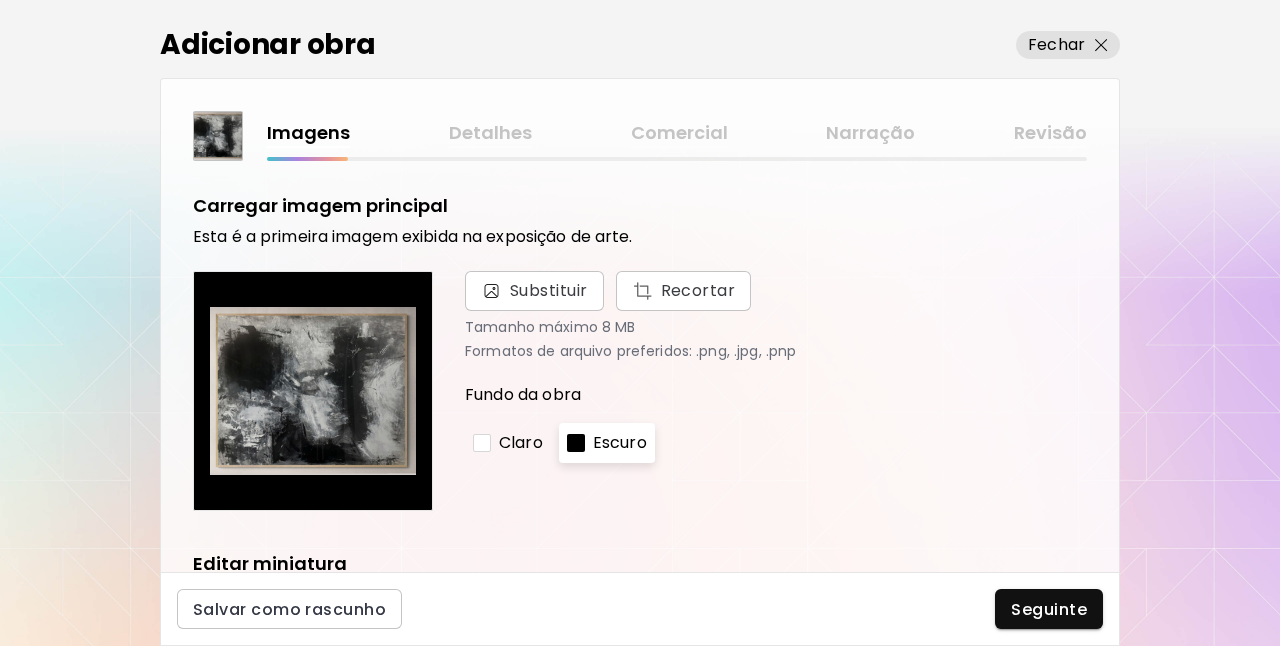 click on "Carregar imagem principal Esta é a primeira imagem exibida na exposição de arte. Substituir Recortar Tamanho máximo 8 MB Formatos de arquivo preferidos: .png, .jpg, .pnp Fundo da obra [PERSON_NAME] Editar miniatura A miniatura aparecerá nos resultados da pesquisa e em sua carteira de artistas Editar miniatura Tem imagens de obras secundárias? Consultar exemplo Compartilhe imagens da sua arte desde diferentes ângulos e em diferentes ambientes. Sim Não Tem imagens incrementais do processo? Consultar exemplo Imagens sequenciais de como a arte foi criada Sim Não" at bounding box center [640, 670] 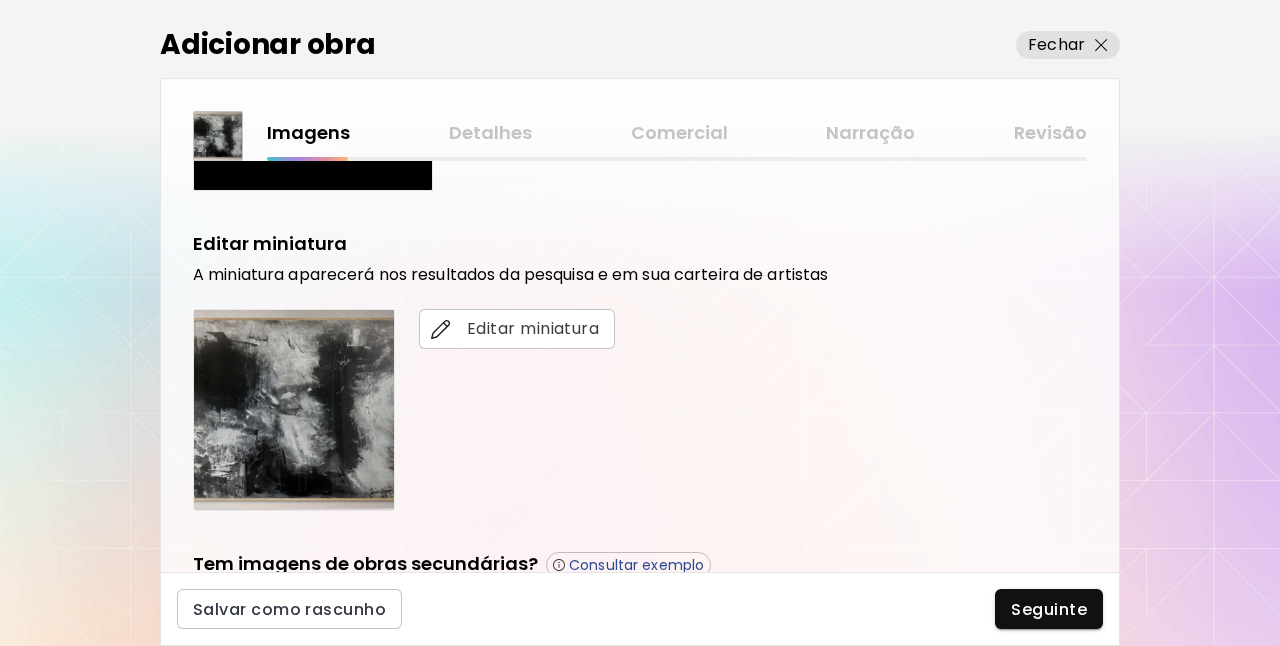 scroll, scrollTop: 360, scrollLeft: 0, axis: vertical 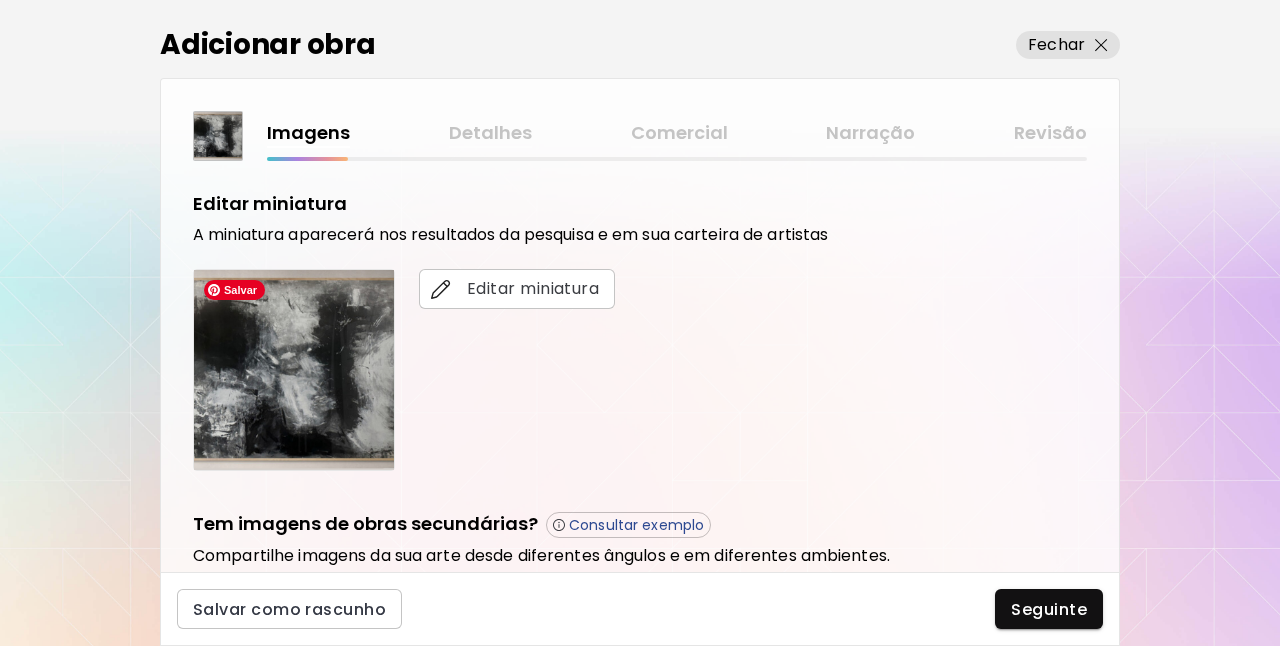 click at bounding box center [294, 370] 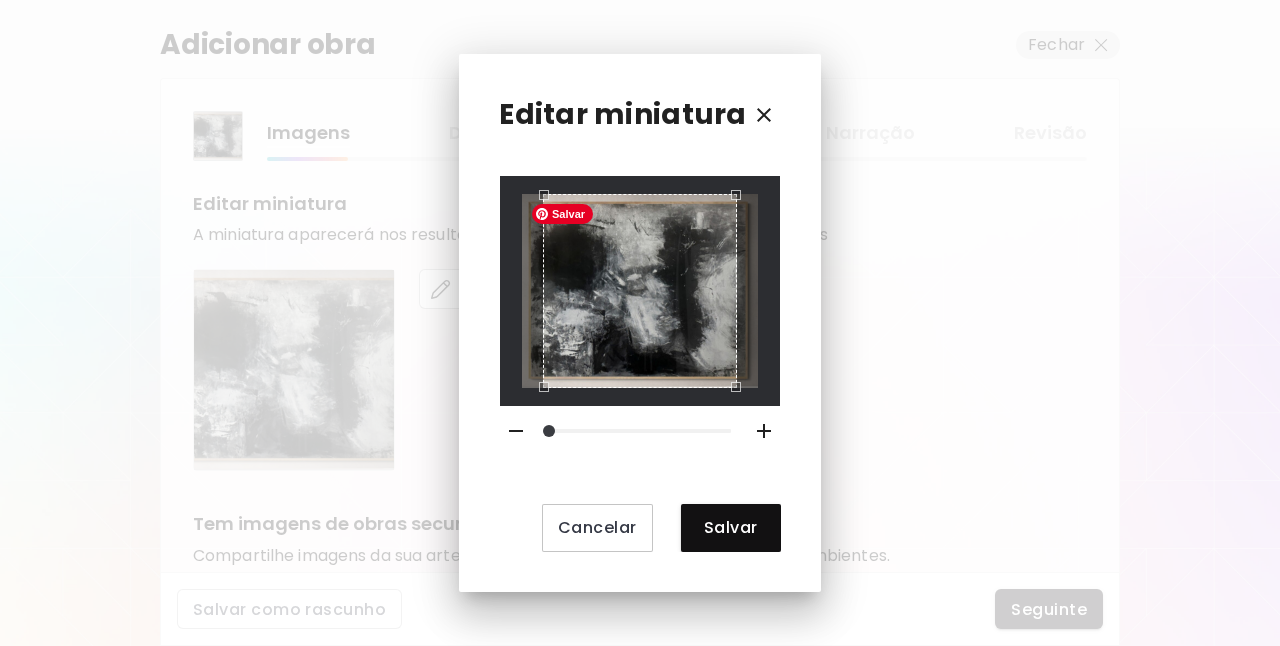 click at bounding box center (640, 291) 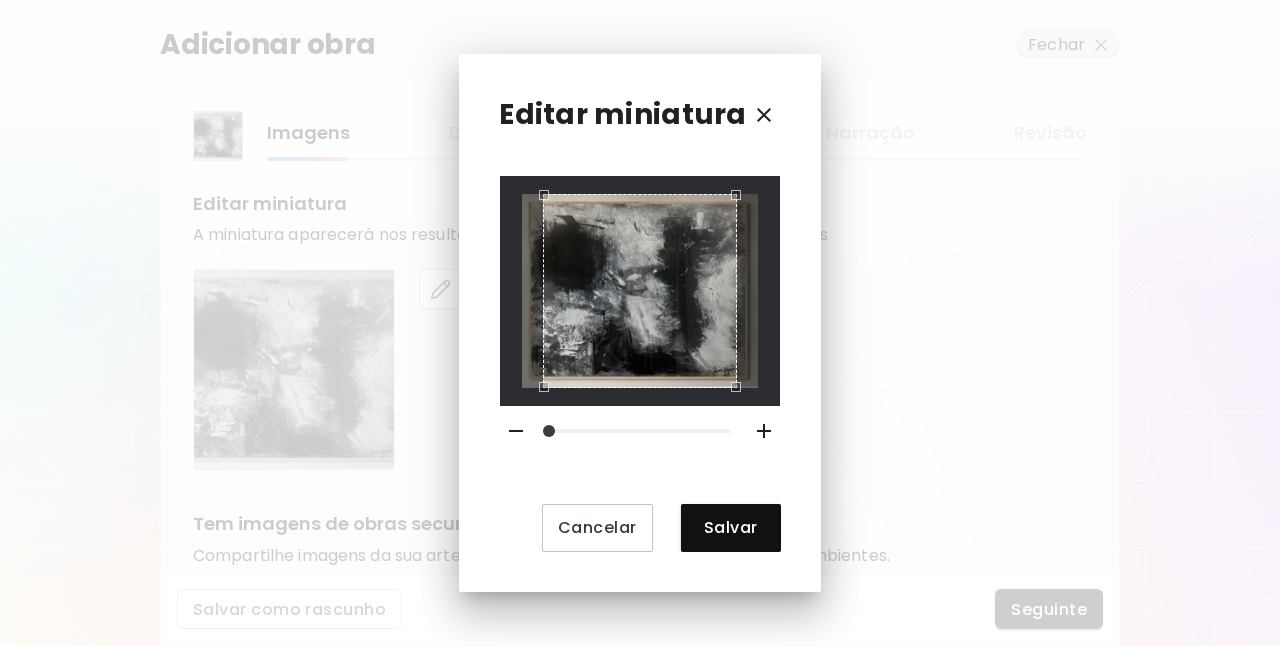 click at bounding box center (640, 291) 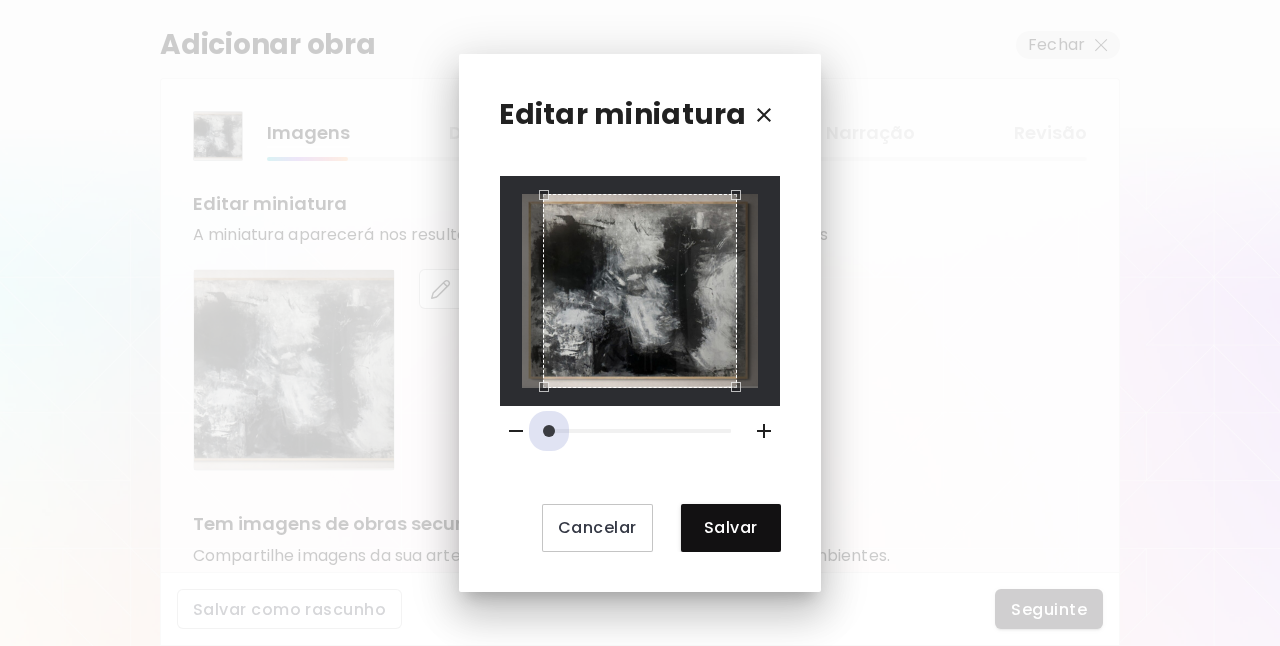 drag, startPoint x: 548, startPoint y: 430, endPoint x: 472, endPoint y: 413, distance: 77.87811 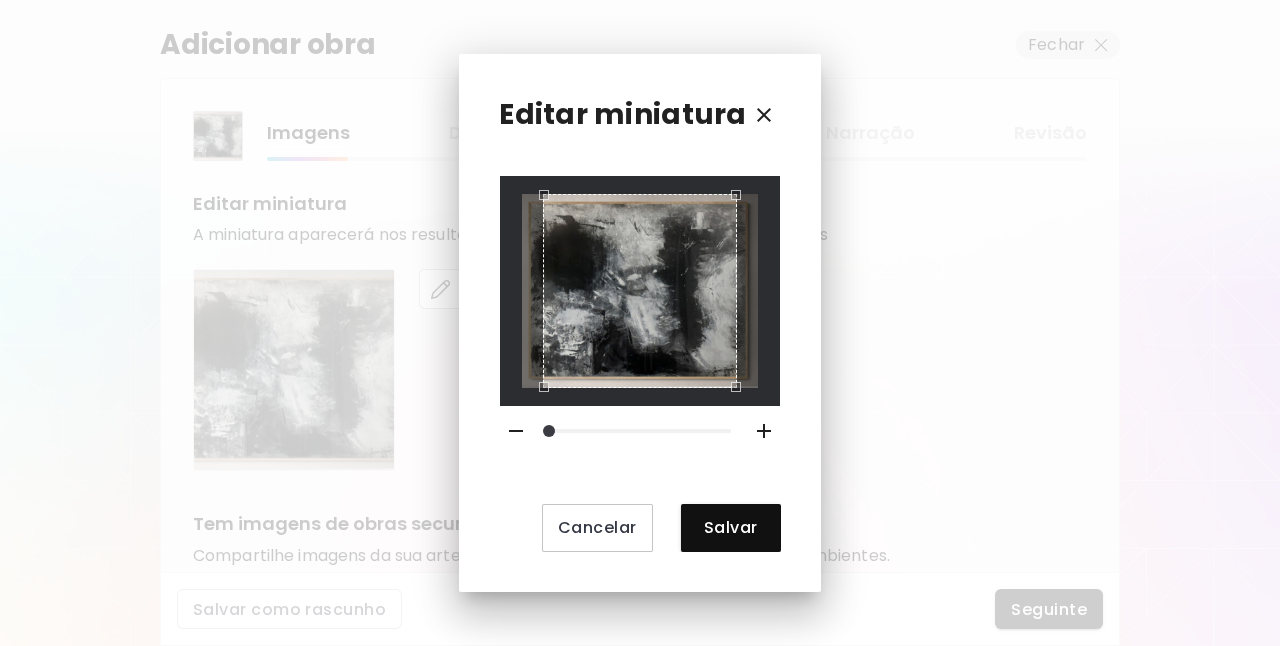 click 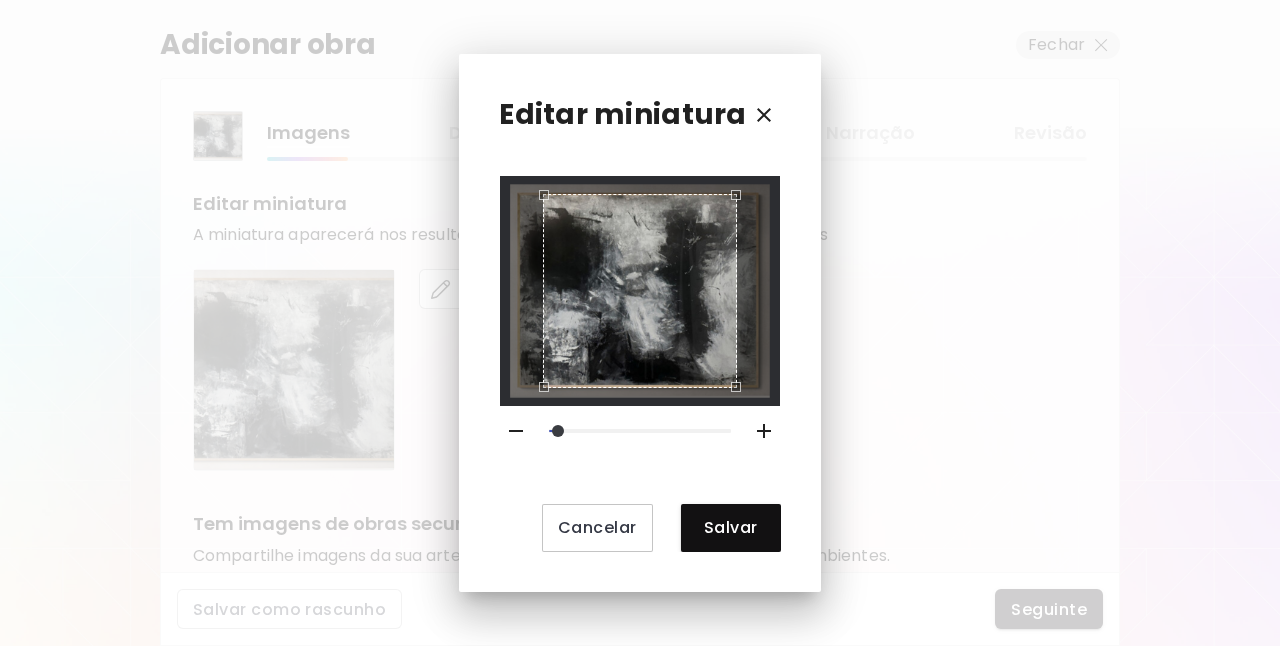 click 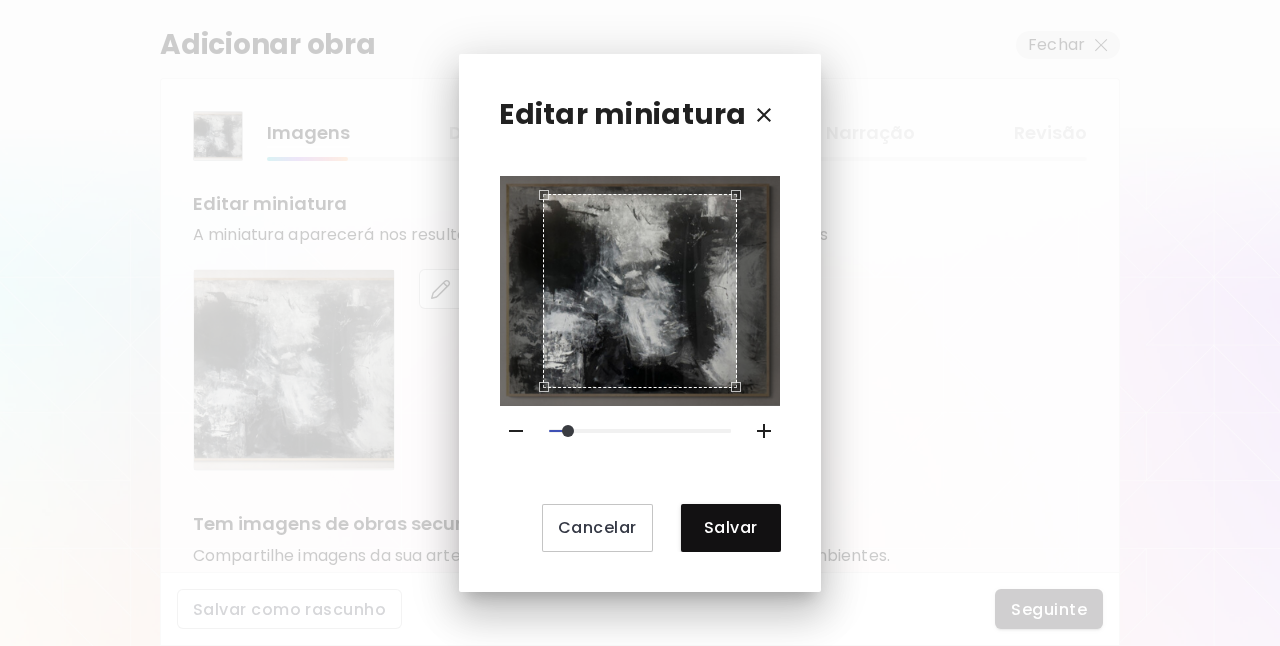 click 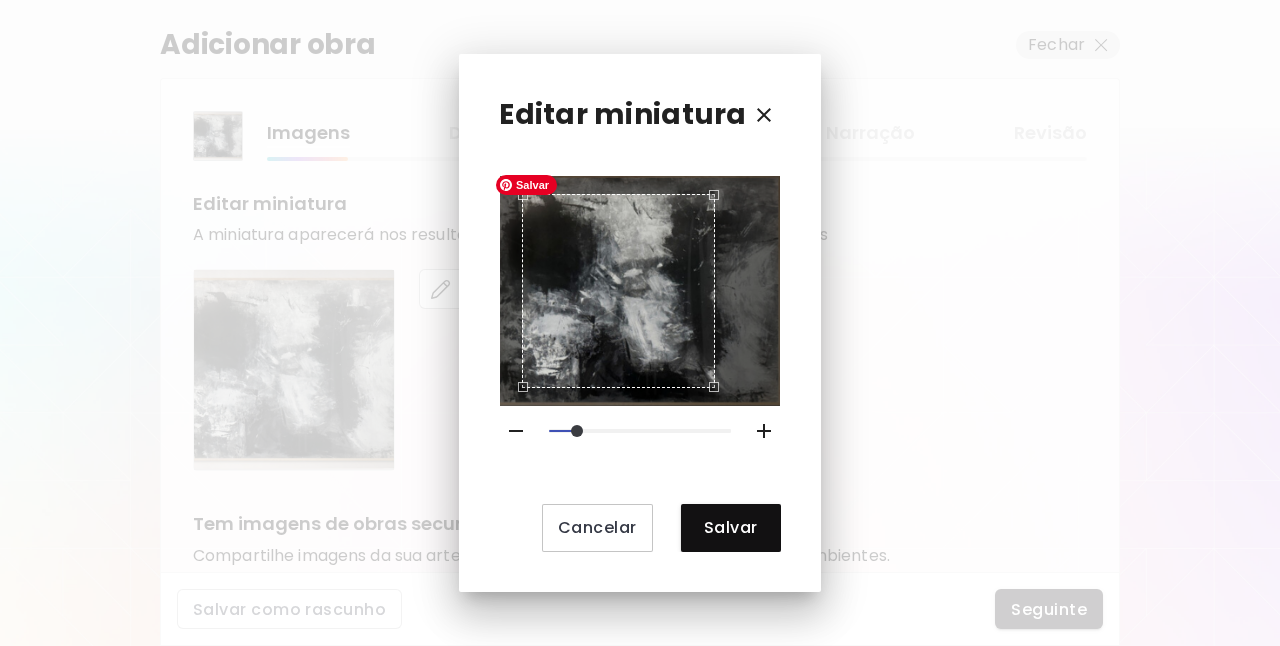 click at bounding box center [640, 291] 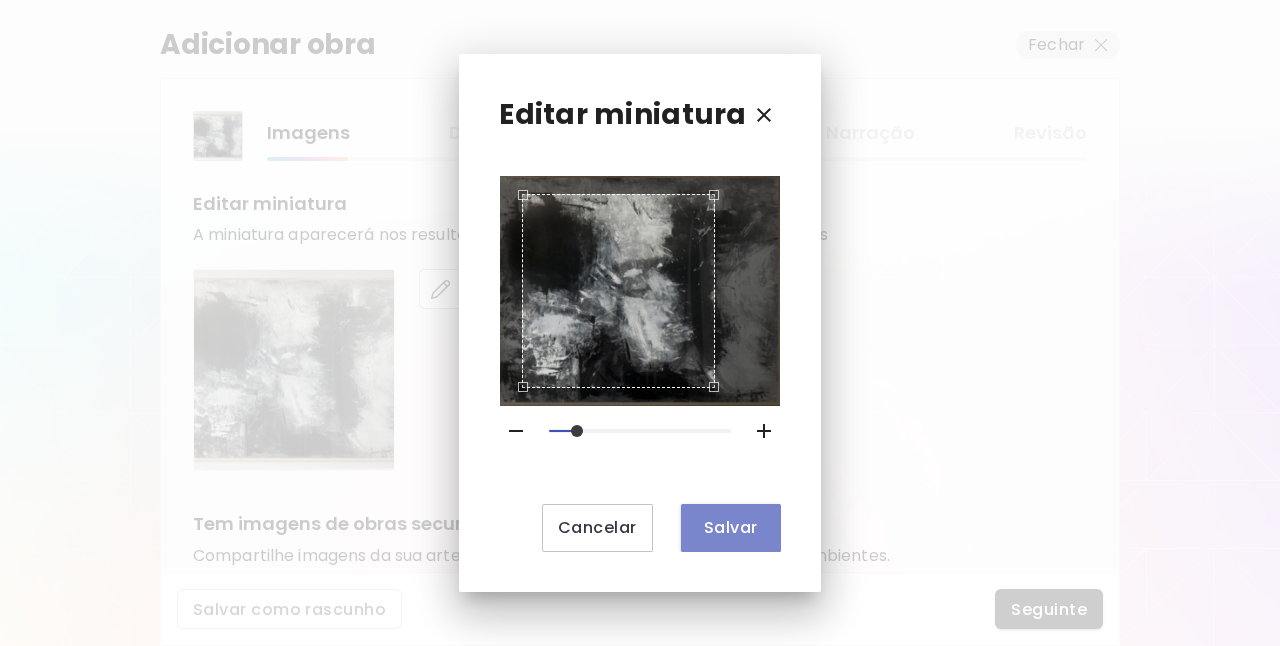 click on "Salvar" at bounding box center [731, 527] 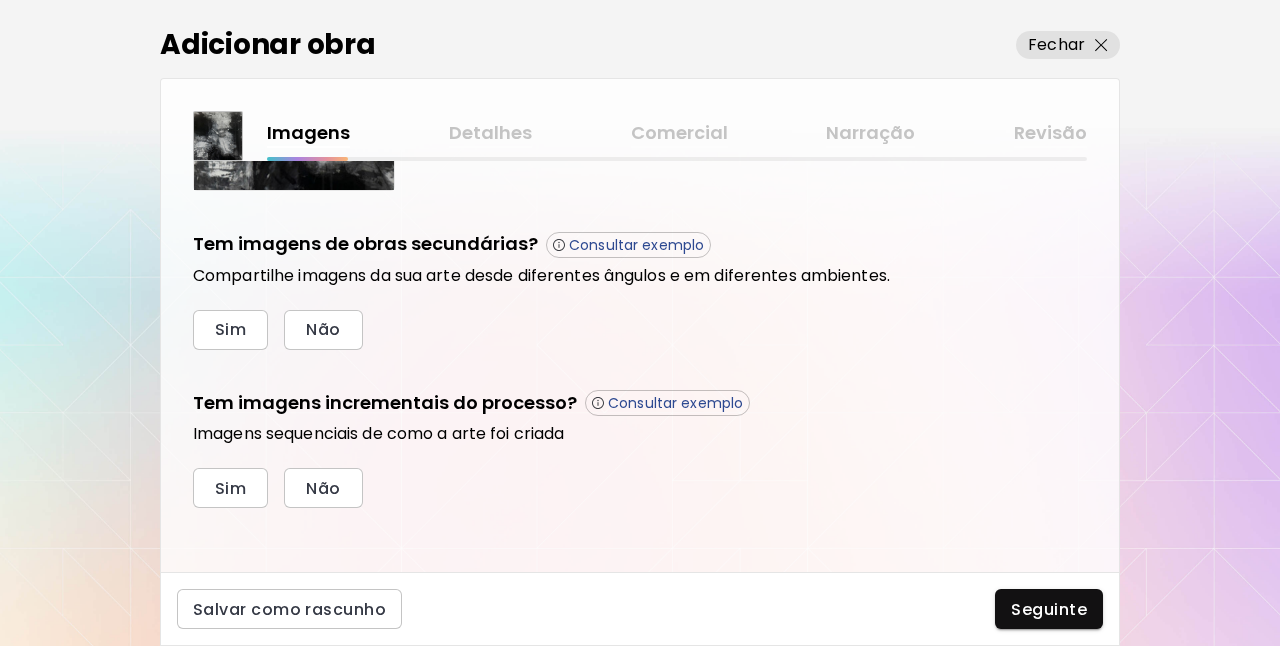 scroll, scrollTop: 647, scrollLeft: 0, axis: vertical 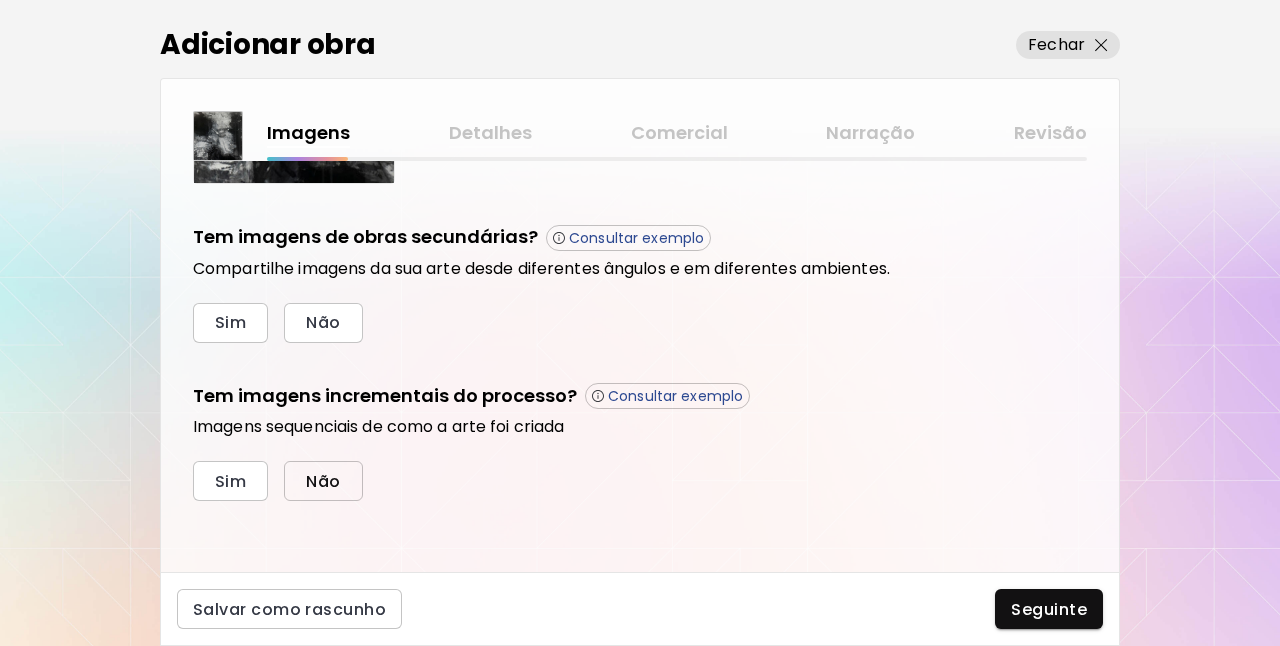 click on "Não" at bounding box center [323, 481] 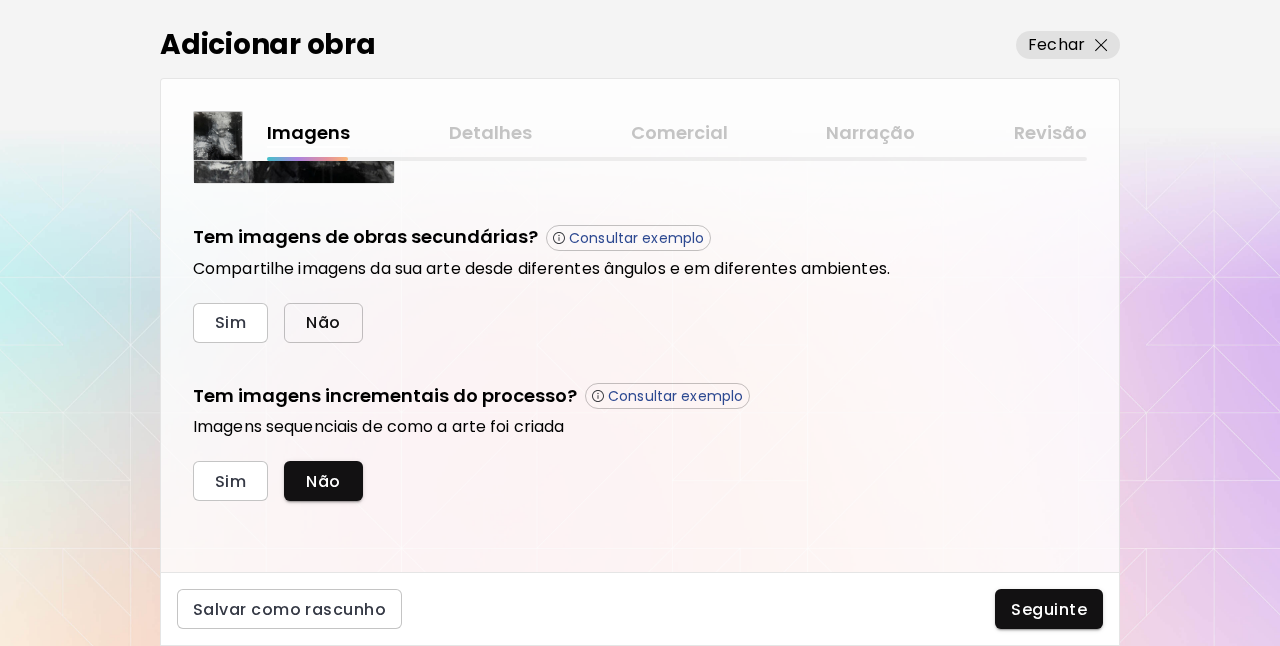 click on "Não" at bounding box center [323, 322] 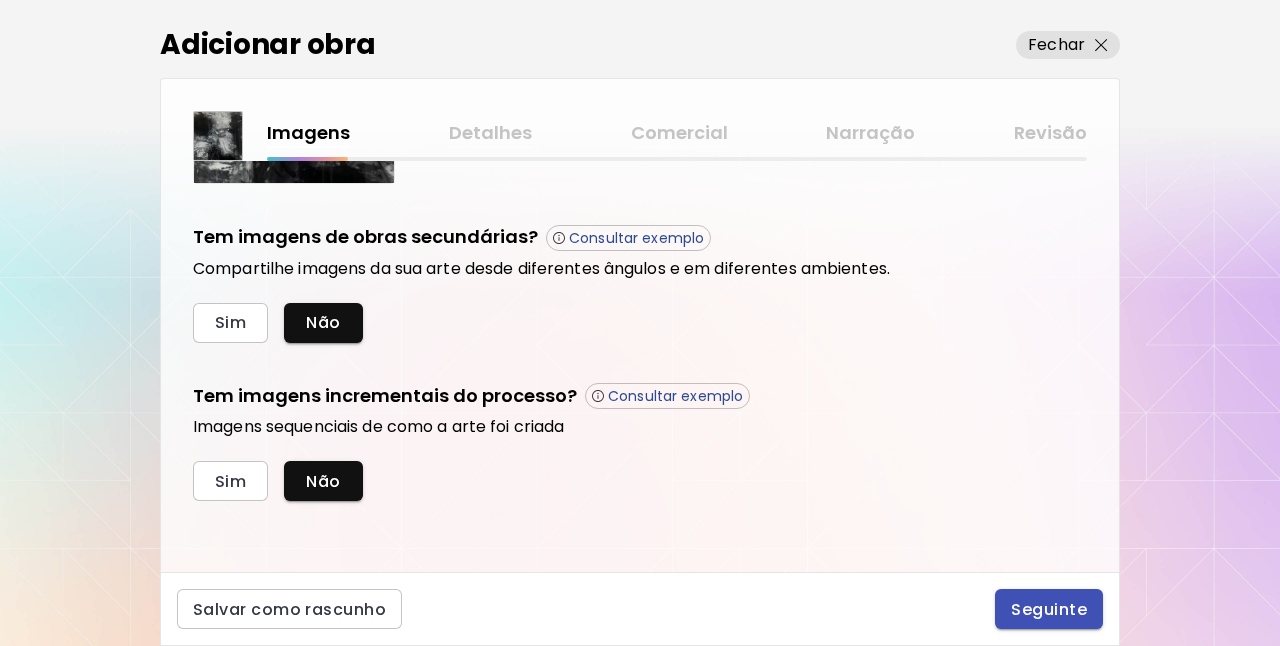 click on "Seguinte" at bounding box center (1049, 609) 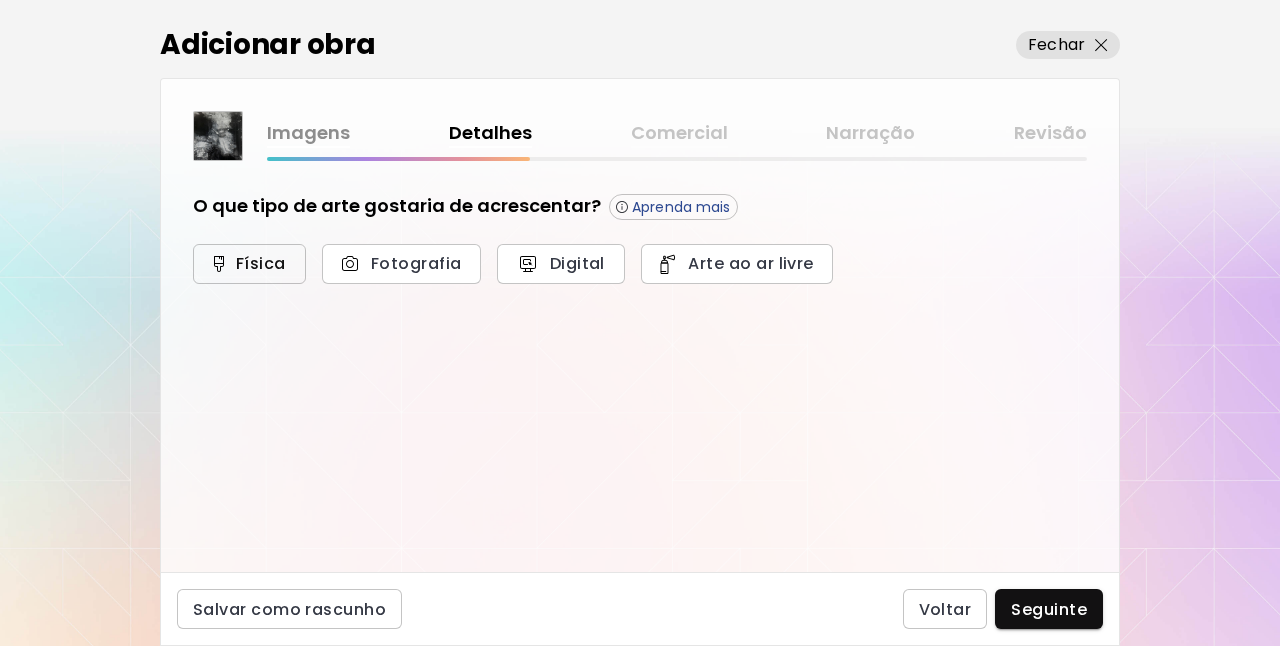 click on "Física" at bounding box center [249, 263] 